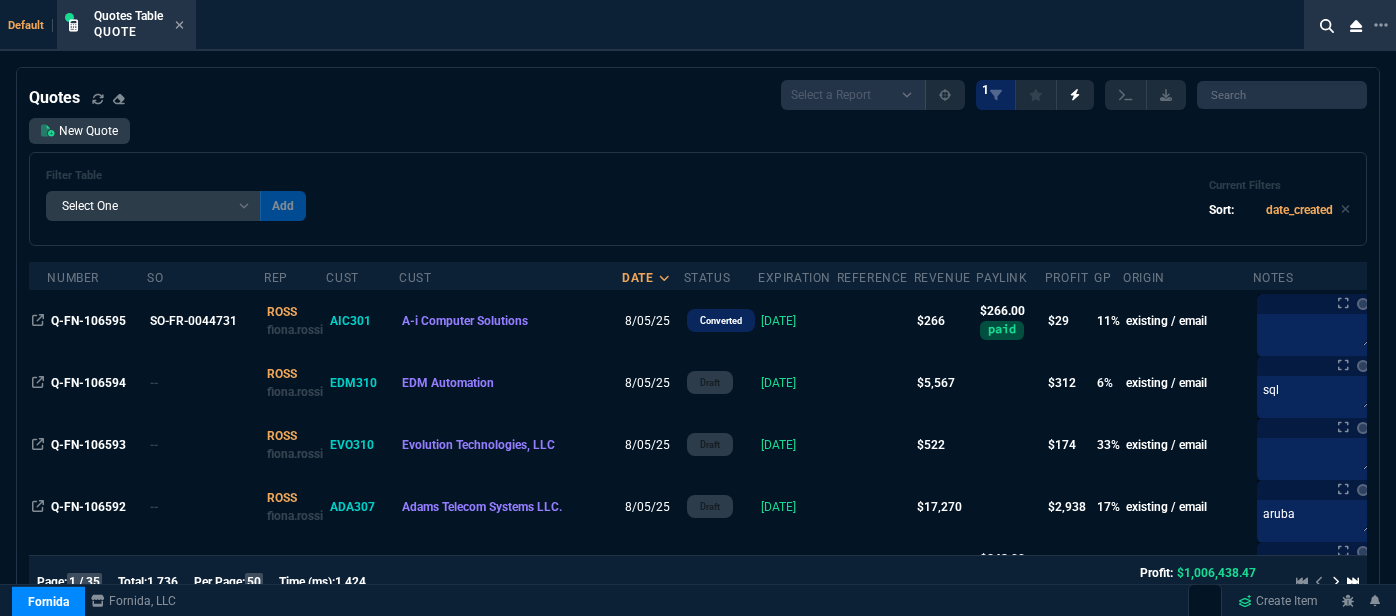 select on "12: ROSS" 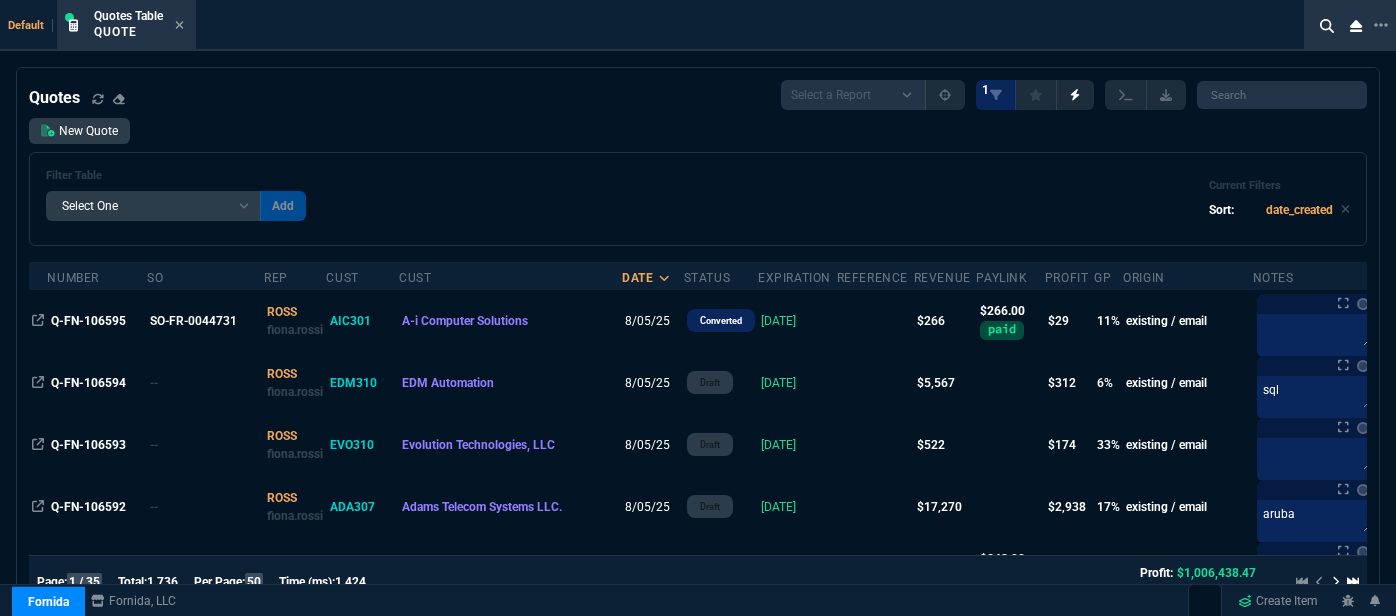 select 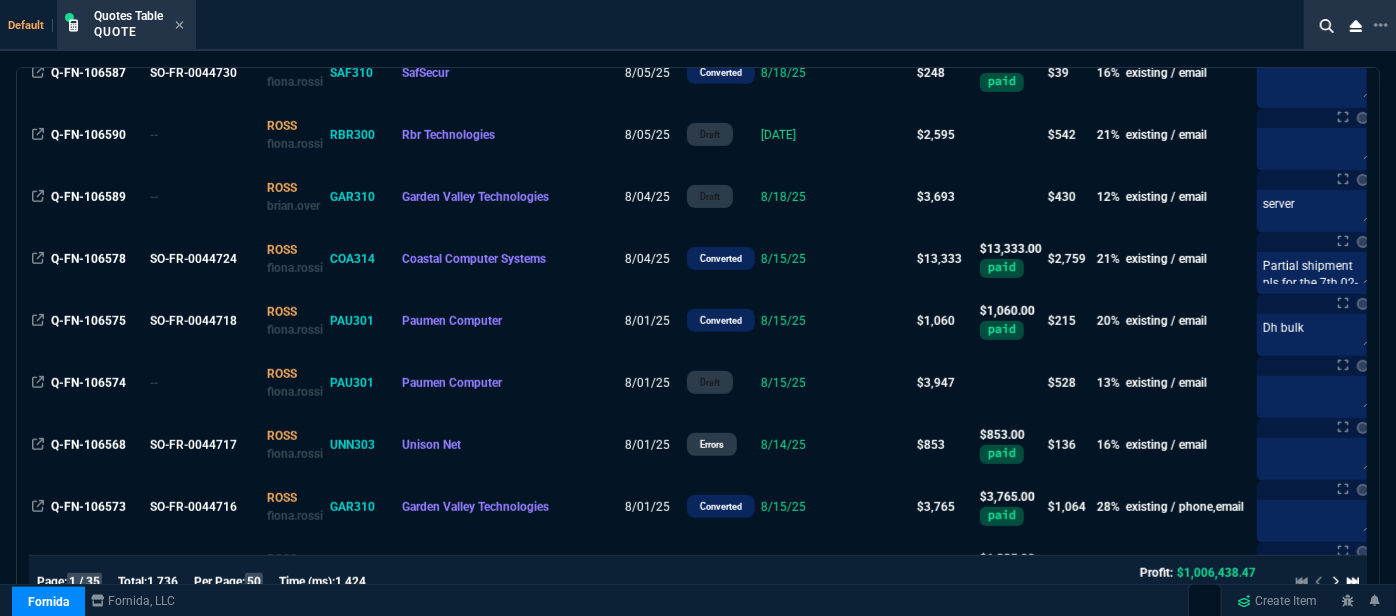 scroll, scrollTop: 363, scrollLeft: 0, axis: vertical 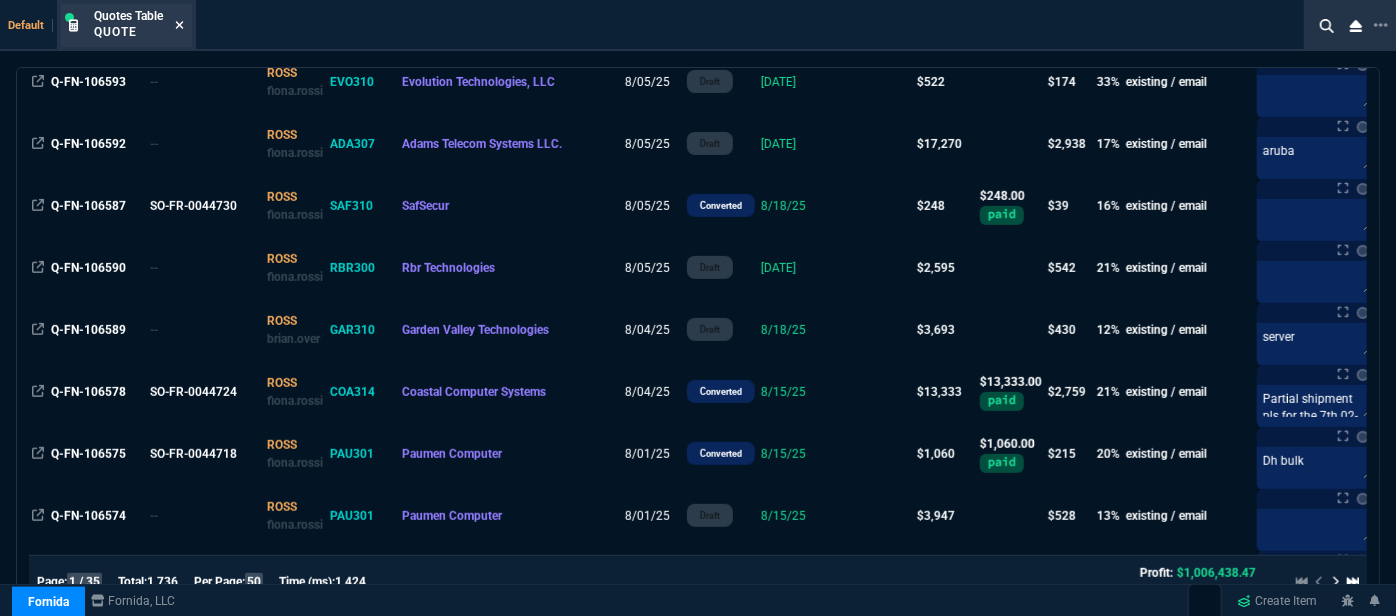 click 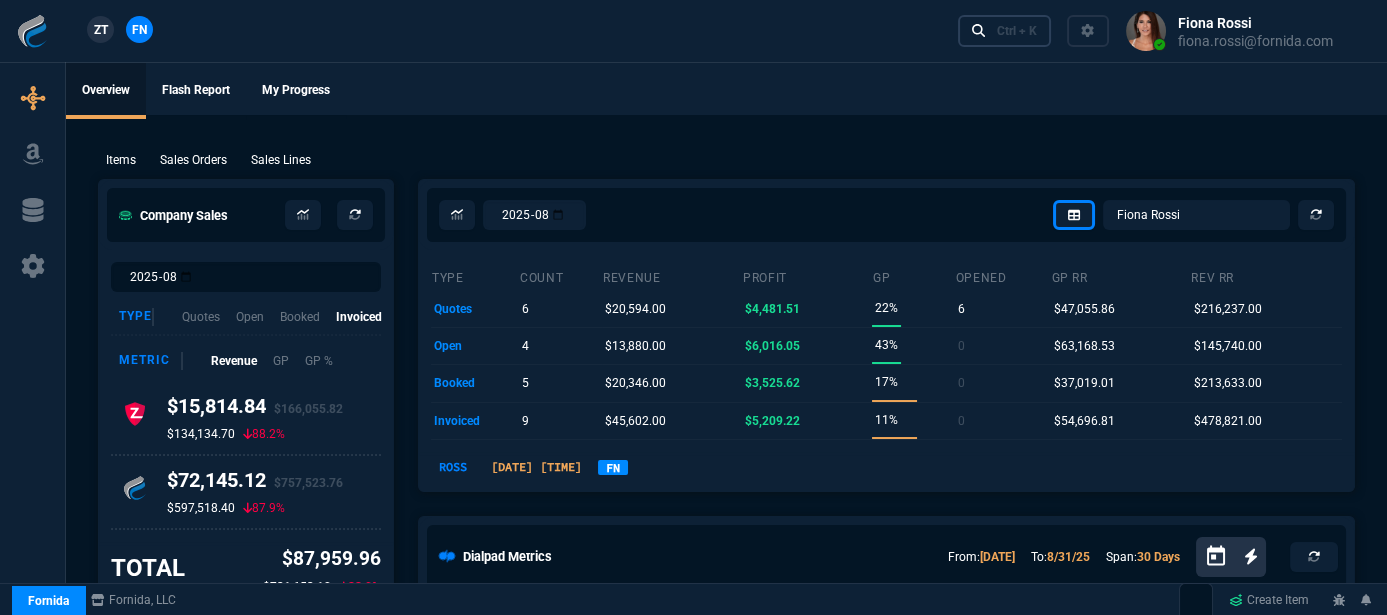 click on "Ctrl + K" at bounding box center (1005, 30) 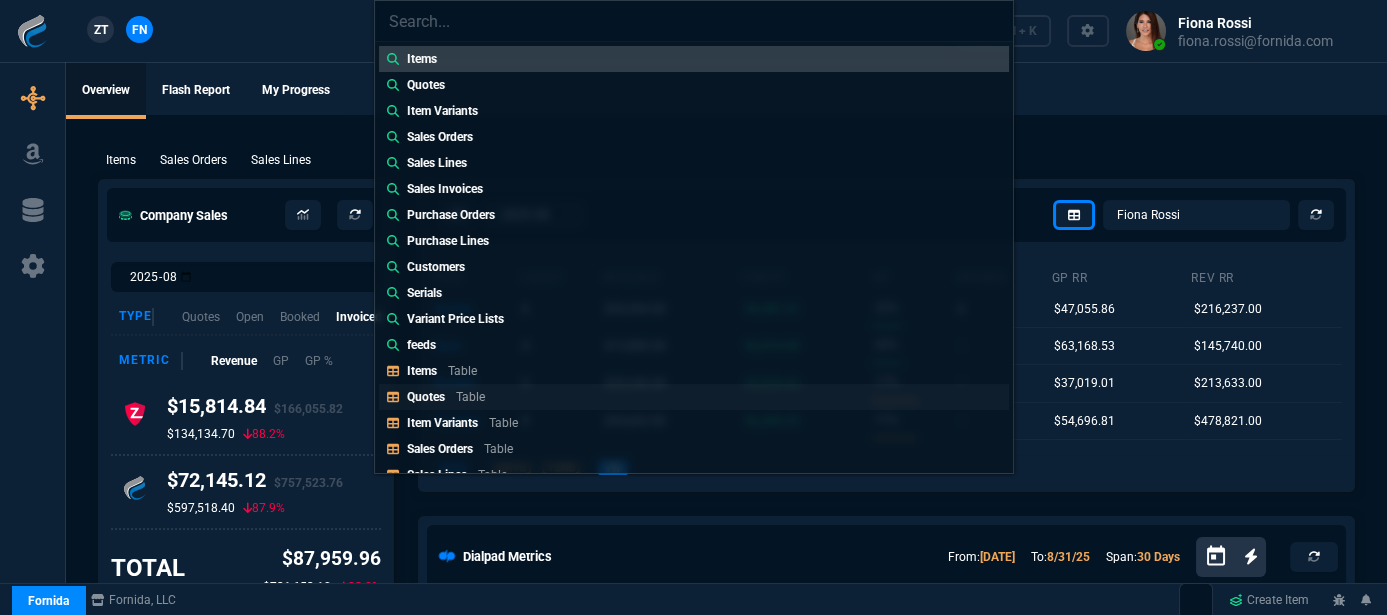 click on "Table" at bounding box center (470, 397) 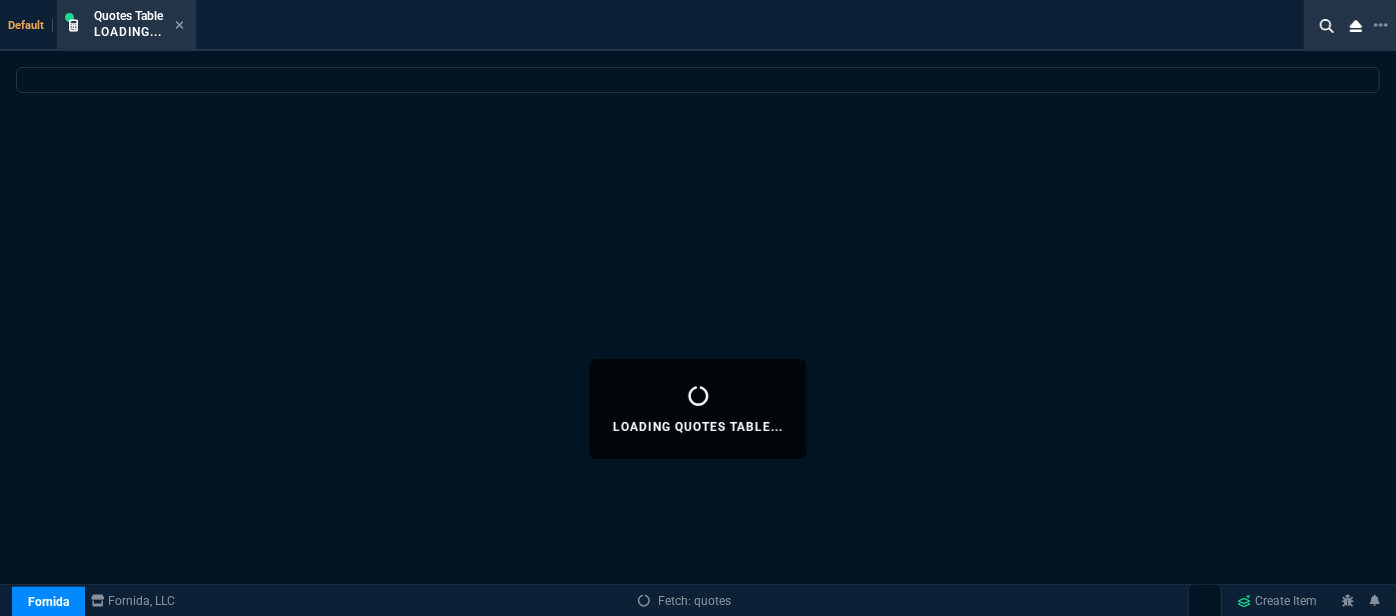 select 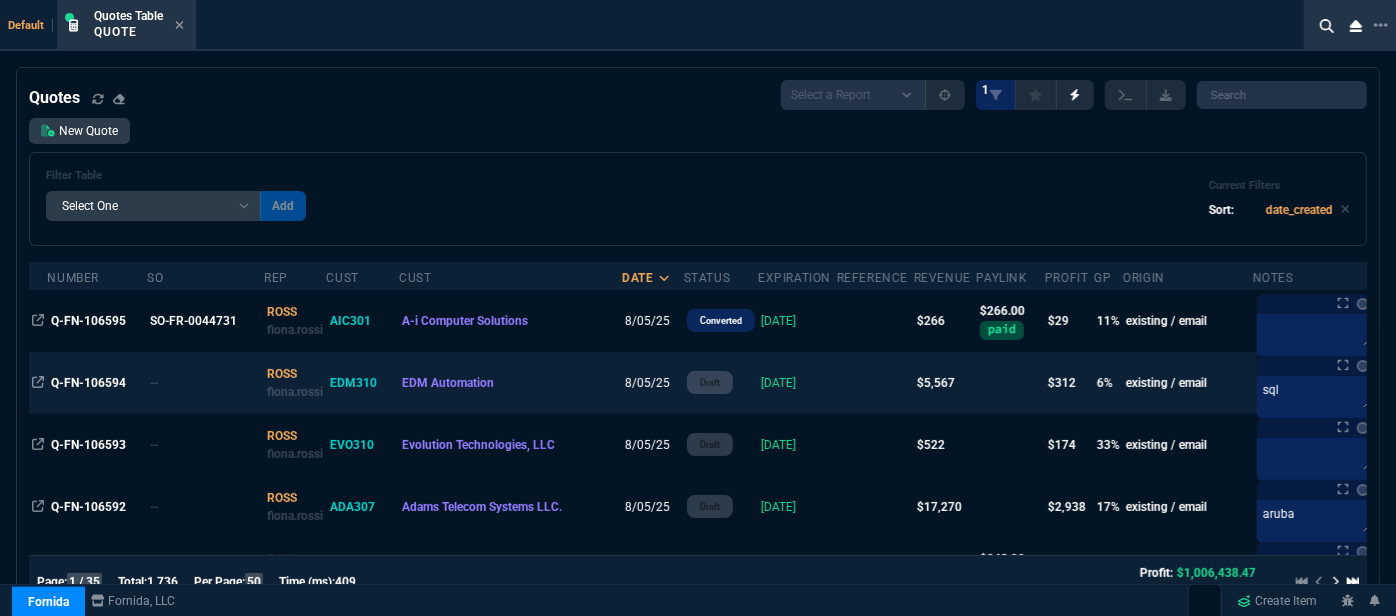 scroll, scrollTop: 90, scrollLeft: 0, axis: vertical 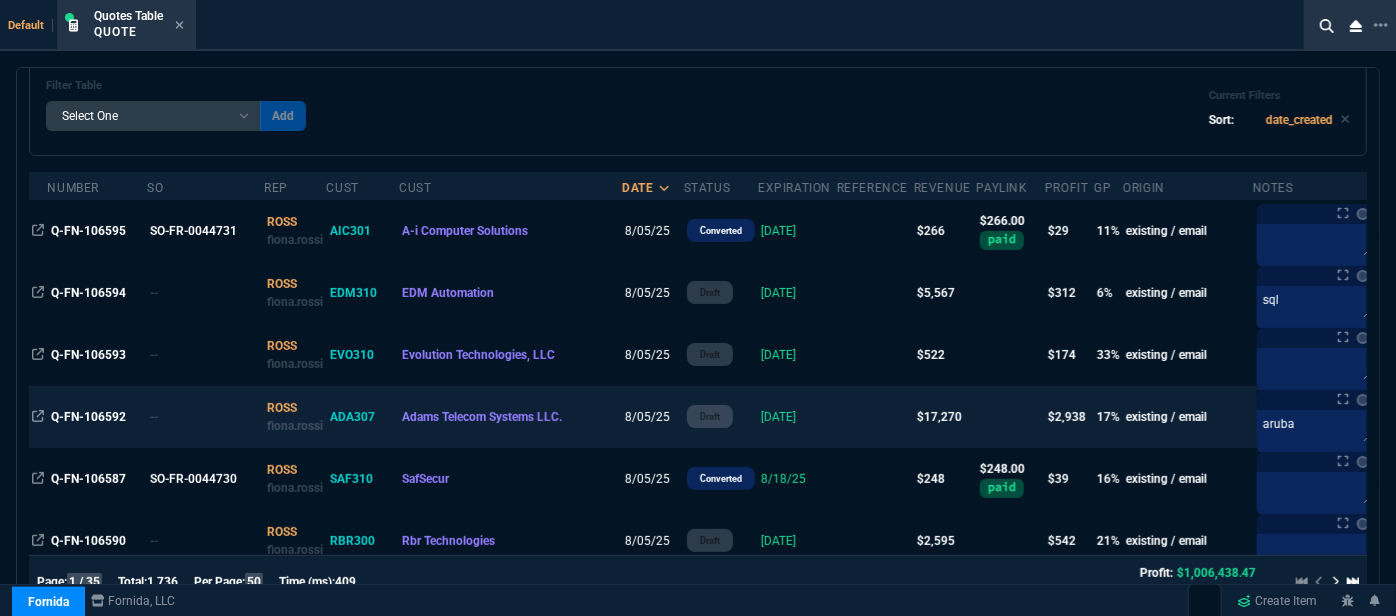 click on "[DATE]" at bounding box center [797, 417] 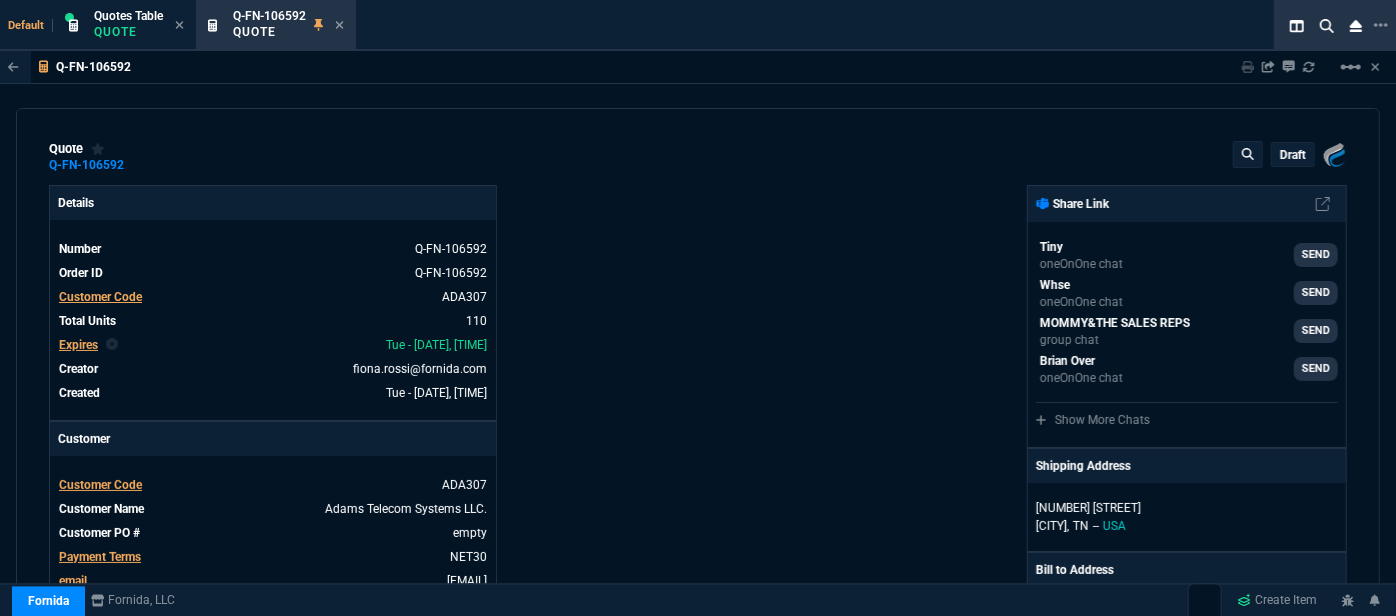 type on "21" 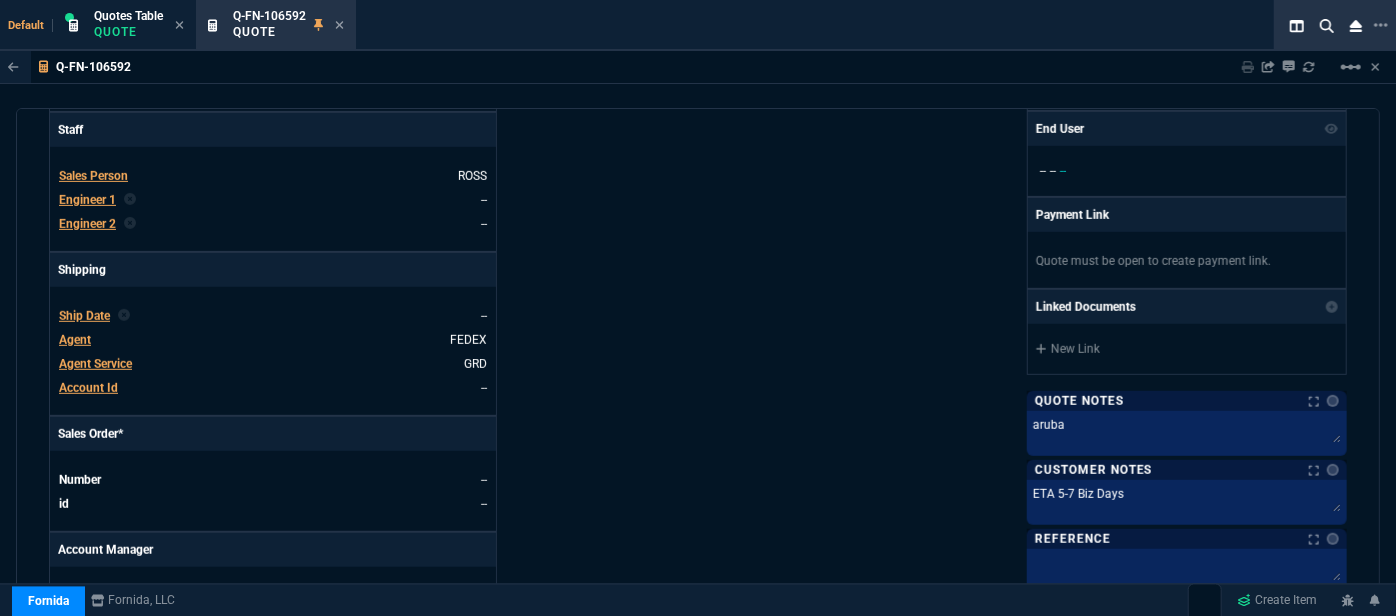 type on "252" 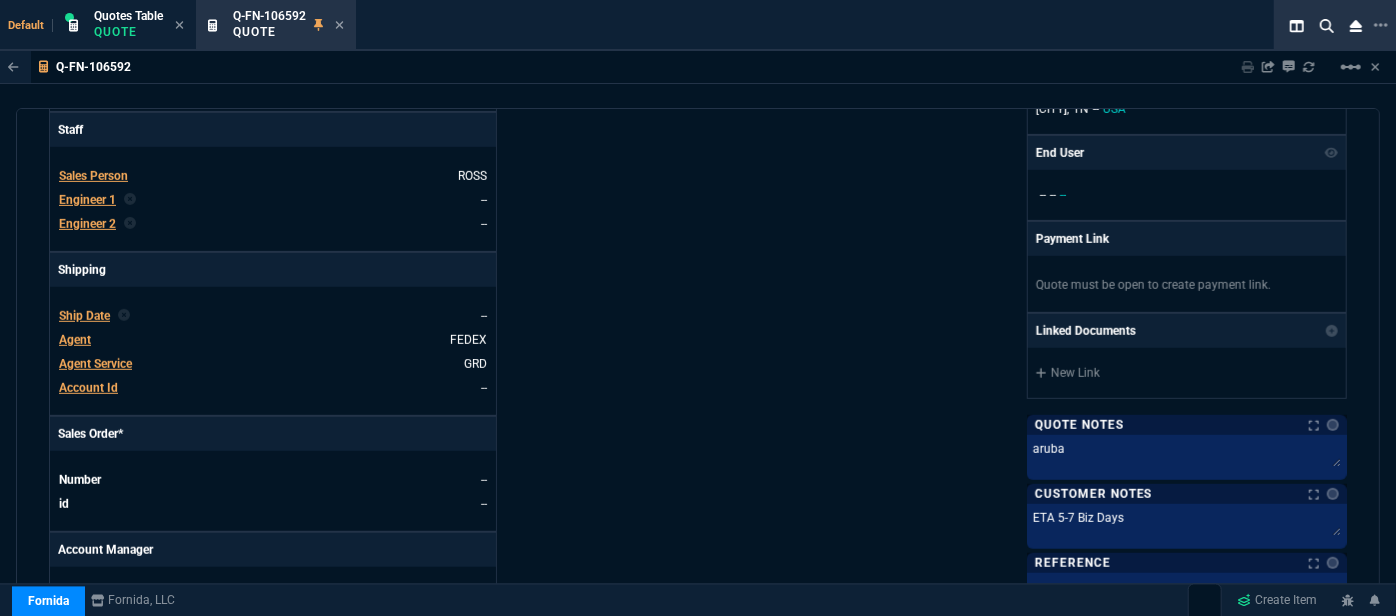 scroll, scrollTop: 0, scrollLeft: 0, axis: both 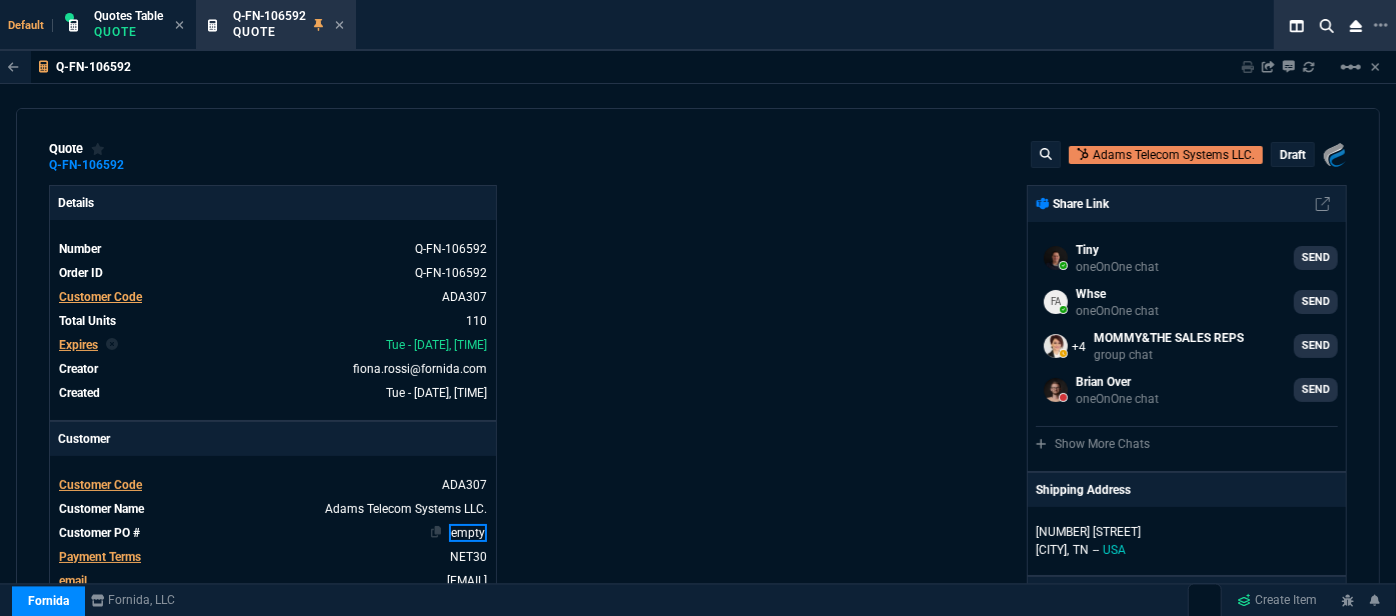 click on "empty" at bounding box center (468, 533) 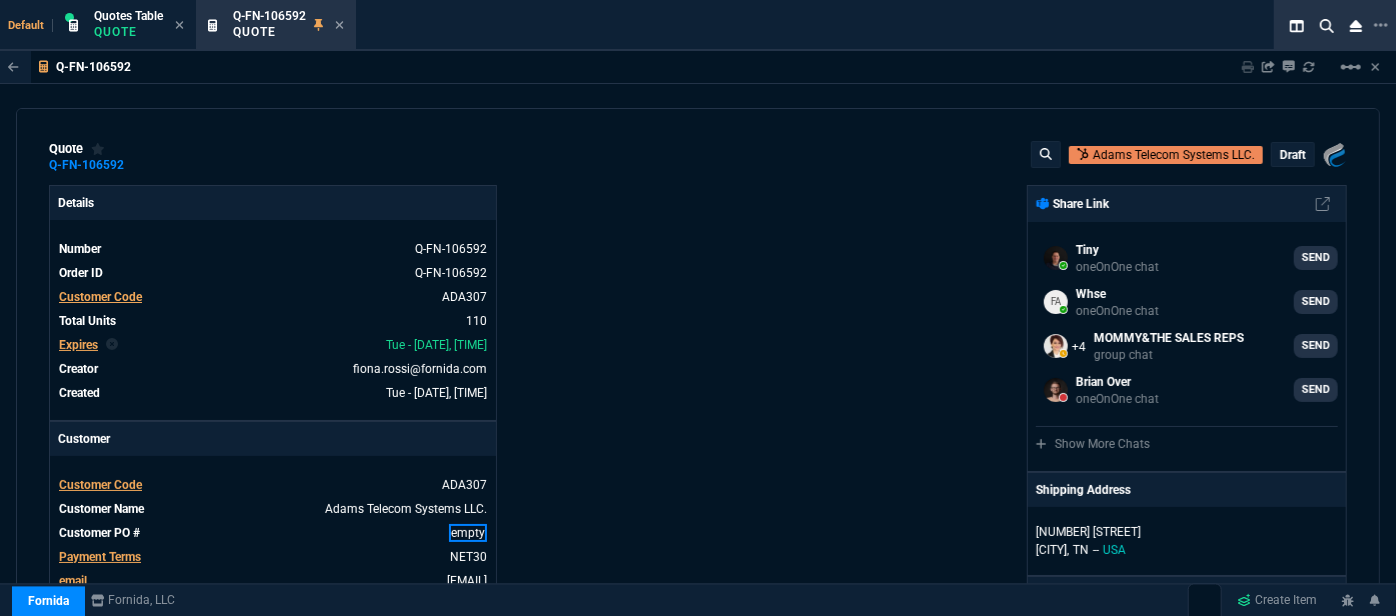 type 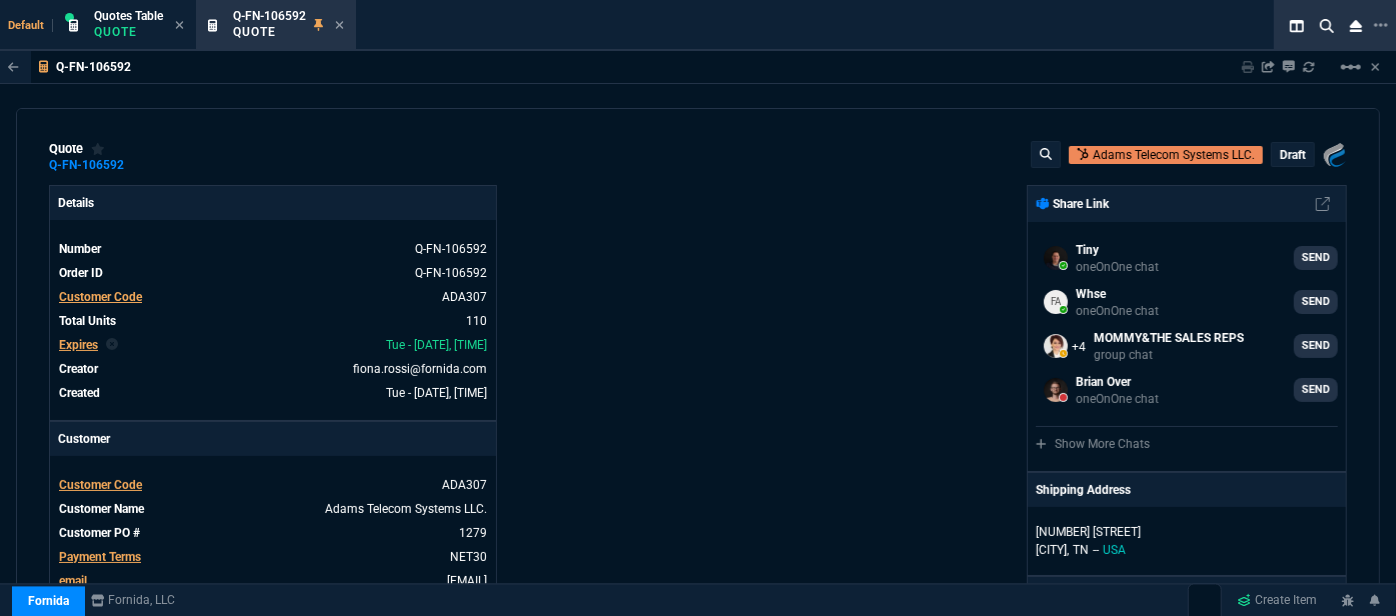 click on "Fornida, LLC [NUMBER] [STREET] [CITY], [STATE] [POSTAL_CODE]  Share Link  Tiny oneOnOne chat SEND Whse oneOnOne chat SEND MOMMY&THE SALES REPS group chat SEND Brian Over oneOnOne chat SEND  Show More Chats  Shipping Address [NUMBER] [STREET] [CITY],  [STATE] -- USA Bill to Address [NUMBER] [STREET] [CITY],  [STATE] -- USA End User -- -- -- Payment Link  Quote must be open to create payment link.  Linked Documents  New Link  Quote Notes Notes Quote Notes Notes aruba Last updated by  [EMAIL]  at  [DATE], [TIME] aruba  aruba  Customer Notes Notes Customer Notes Notes ETA 5-7 Biz Days Last updated by  [EMAIL]  at  [DATE], [TIME] ETA 5-7 Biz Days  ETA 5-7 Biz Days  Reference Reference" at bounding box center [1022, 701] 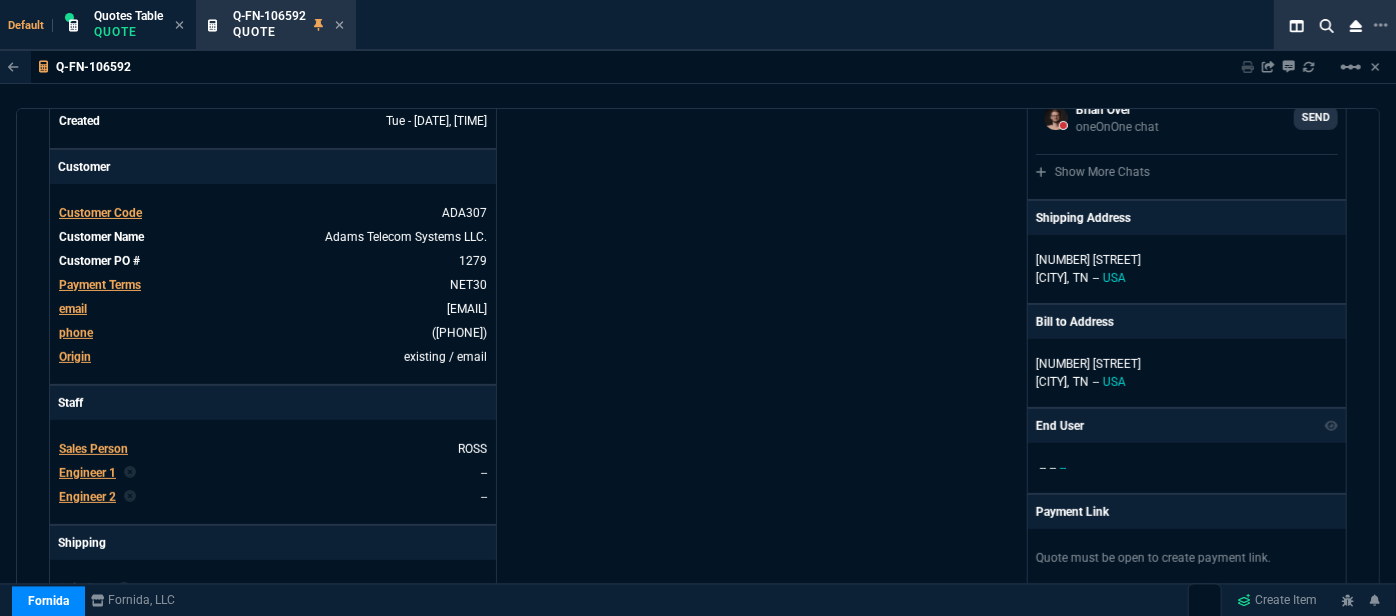 click on "Fornida, LLC [NUMBER] [STREET] [CITY], [STATE] [POSTAL_CODE]  Share Link  Tiny oneOnOne chat SEND Whse oneOnOne chat SEND MOMMY&THE SALES REPS group chat SEND Brian Over oneOnOne chat SEND  Show More Chats  Shipping Address [NUMBER] [STREET] [CITY],  [STATE] -- USA Bill to Address [NUMBER] [STREET] [CITY],  [STATE] -- USA End User -- -- -- Payment Link  Quote must be open to create payment link.  Linked Documents  New Link  Quote Notes Notes Quote Notes Notes aruba Last updated by  [EMAIL]  at  [DATE], [TIME] aruba  aruba  Customer Notes Notes Customer Notes Notes ETA 5-7 Biz Days Last updated by  [EMAIL]  at  [DATE], [TIME] ETA 5-7 Biz Days  ETA 5-7 Biz Days  Reference Reference" at bounding box center [1022, 429] 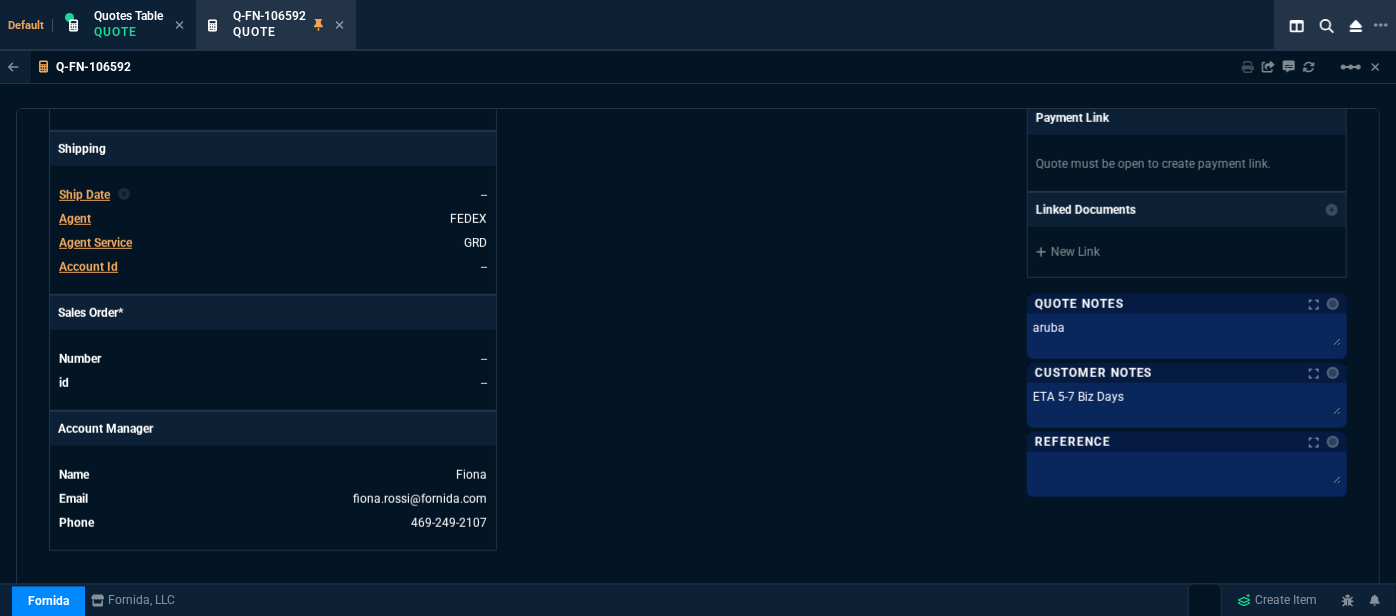 scroll, scrollTop: 818, scrollLeft: 0, axis: vertical 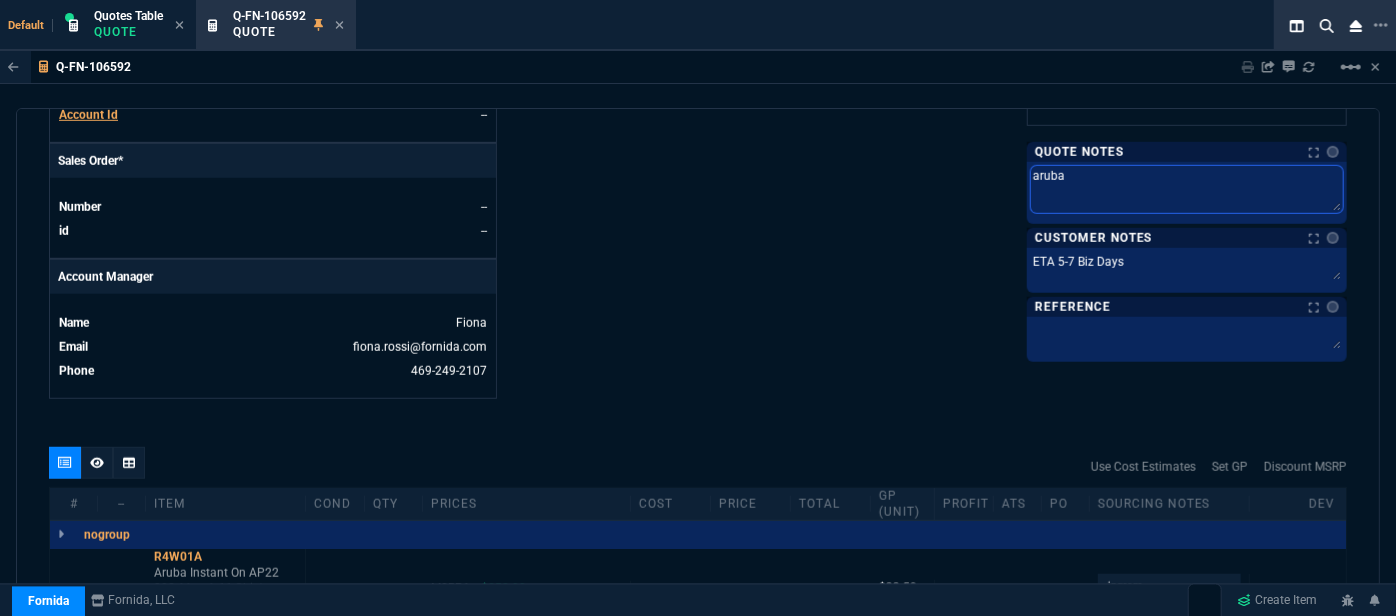 drag, startPoint x: 1096, startPoint y: 168, endPoint x: 909, endPoint y: 175, distance: 187.13097 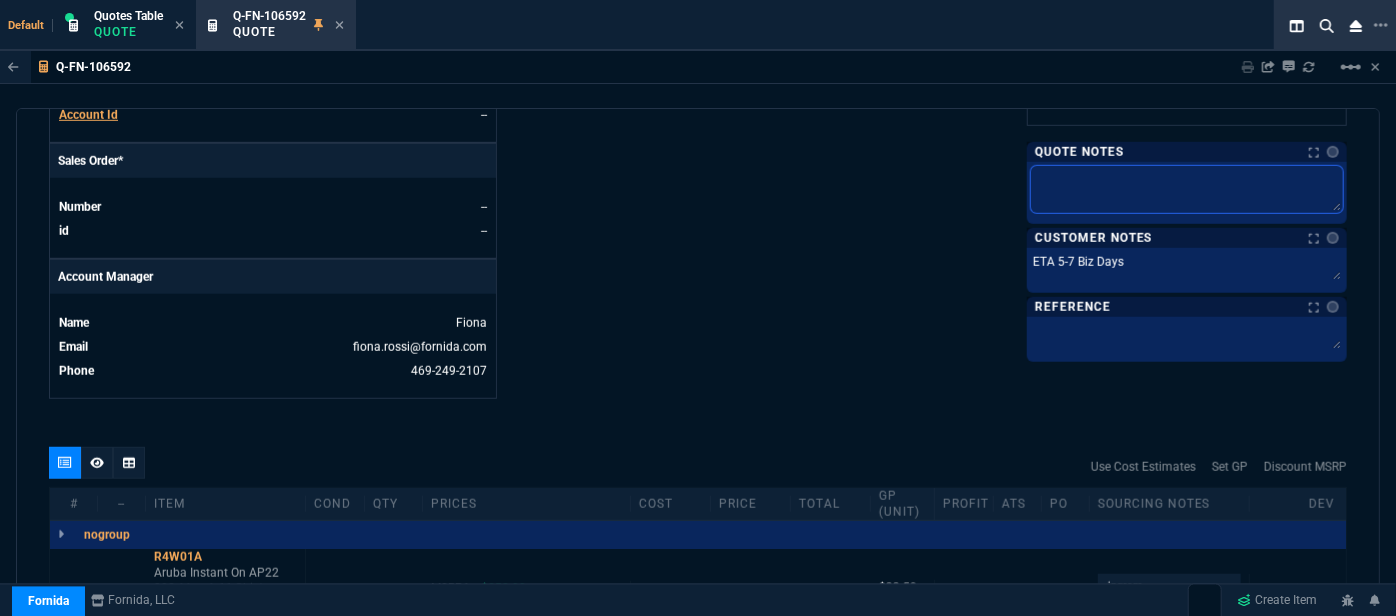 type 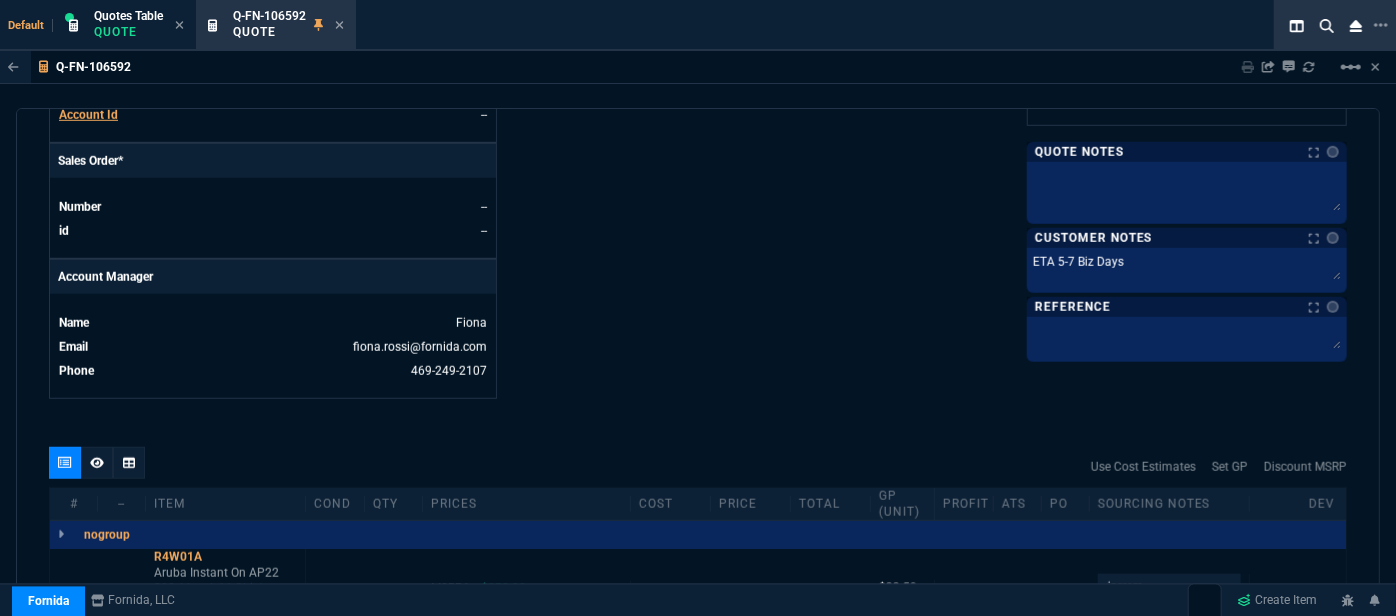 click on "Fornida, LLC [NUMBER] [STREET] [CITY], [STATE] [POSTAL_CODE]  Share Link  Tiny oneOnOne chat SEND Whse oneOnOne chat SEND MOMMY&THE SALES REPS group chat SEND Brian Over oneOnOne chat SEND  Show More Chats  Shipping Address [NUMBER] [STREET] [CITY],  [STATE] -- USA Bill to Address [NUMBER] [STREET] [CITY],  [STATE] -- USA End User -- -- -- Payment Link  Quote must be open to create payment link.  Linked Documents  New Link  Quote Notes Quote Notes Last updated by  [EMAIL]  at  [DATE], [TIME]    Customer Notes Notes Customer Notes Notes ETA 5-7 Biz Days Last updated by  [EMAIL]  at  [DATE], [TIME] ETA 5-7 Biz Days  ETA 5-7 Biz Days  Reference Reference" at bounding box center [1022, -117] 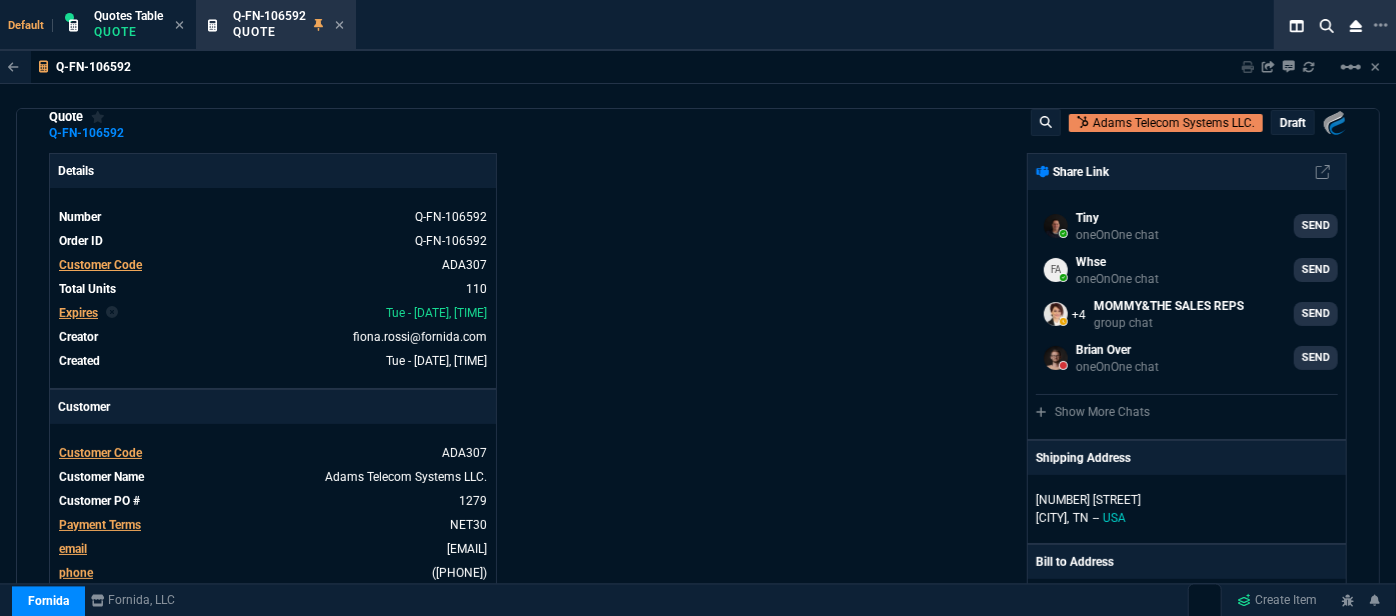 scroll, scrollTop: 0, scrollLeft: 0, axis: both 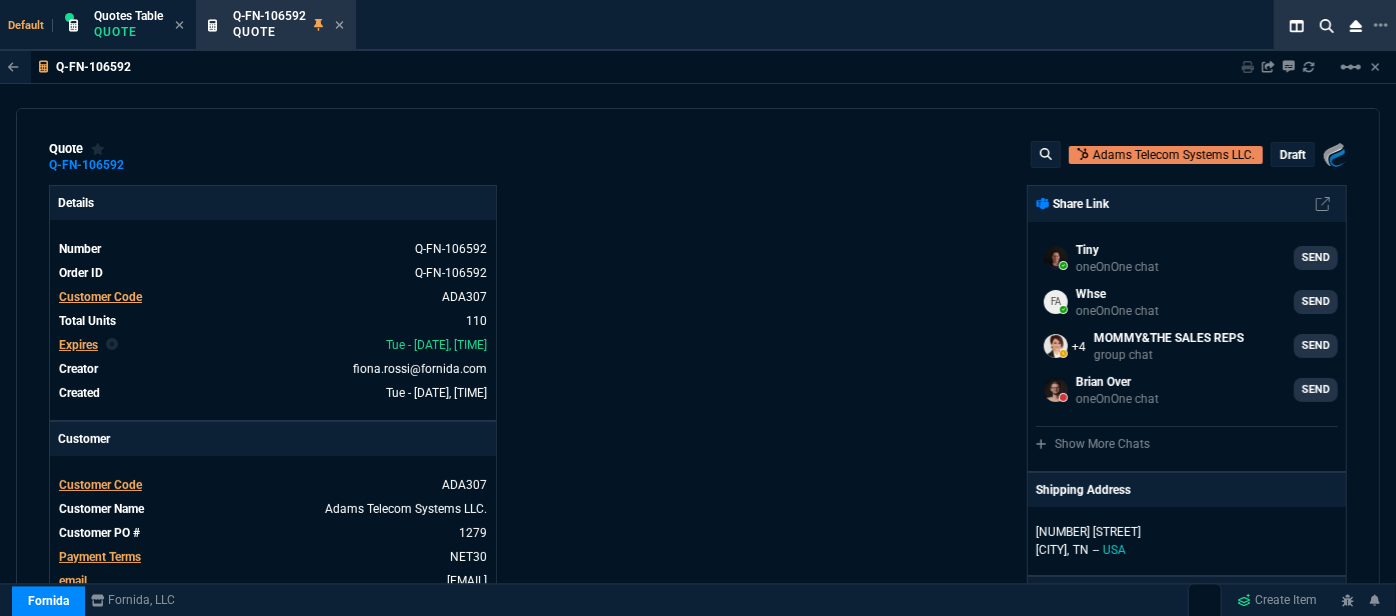 click on "draft" at bounding box center [1293, 155] 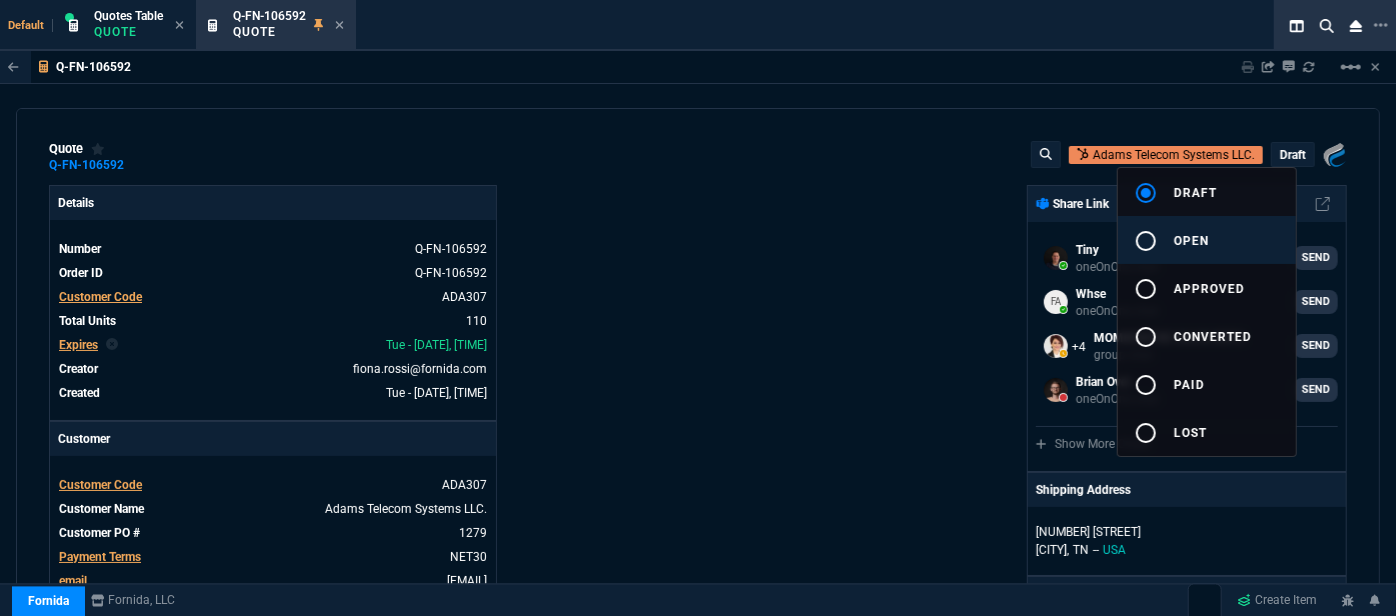 click on "radio_button_unchecked open" at bounding box center (1207, 240) 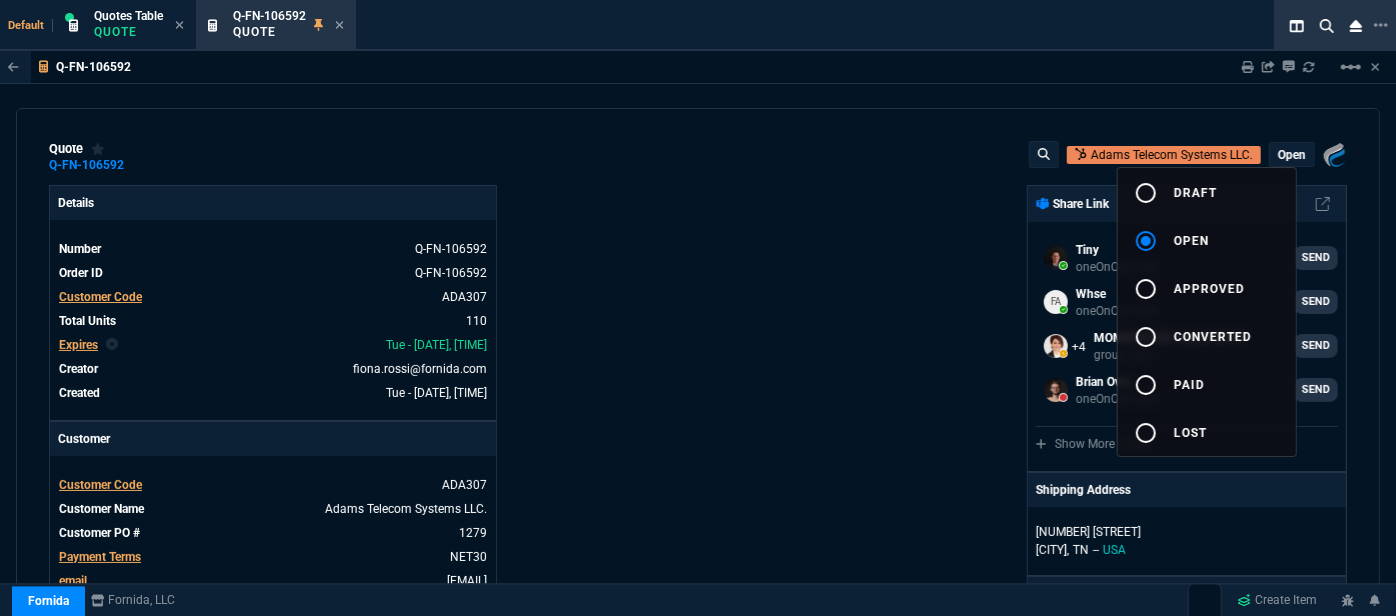 type on "252" 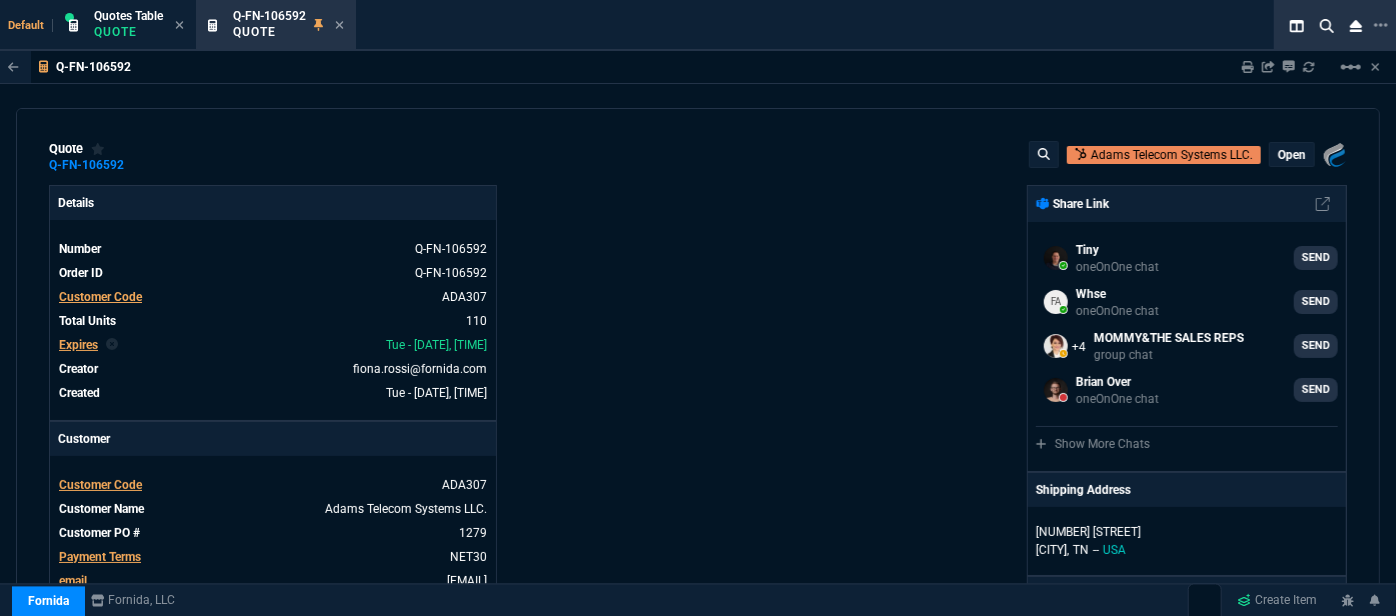 type on "21" 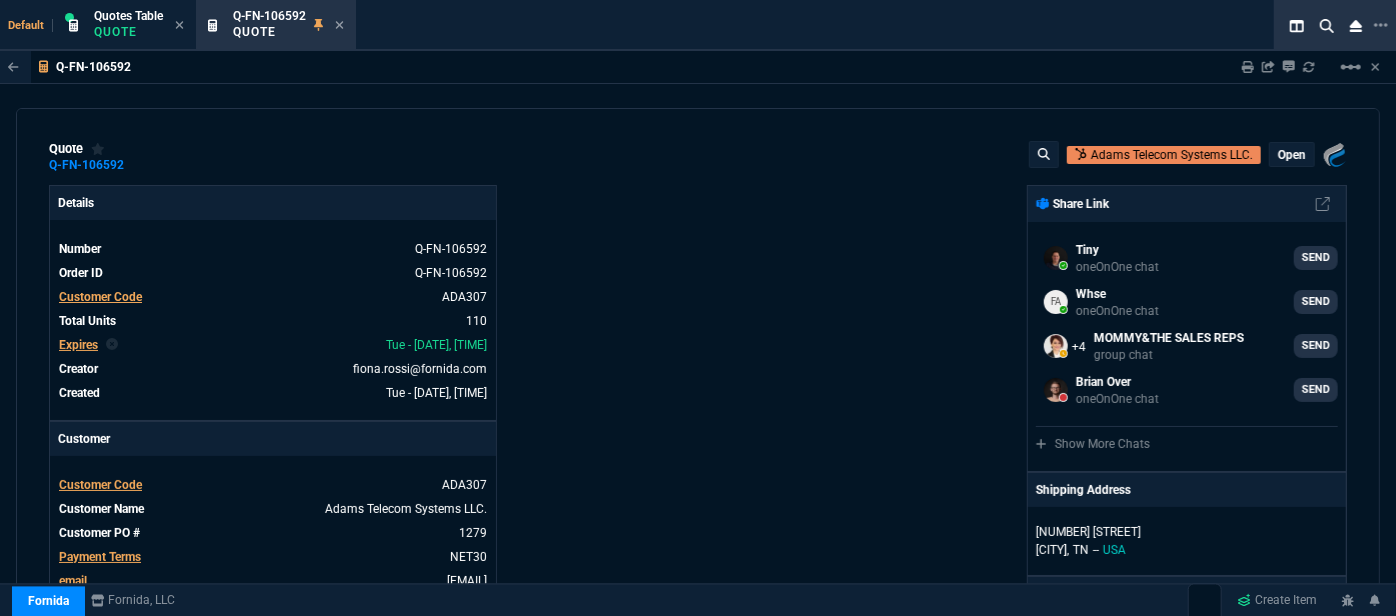 click on "open" at bounding box center [1292, 155] 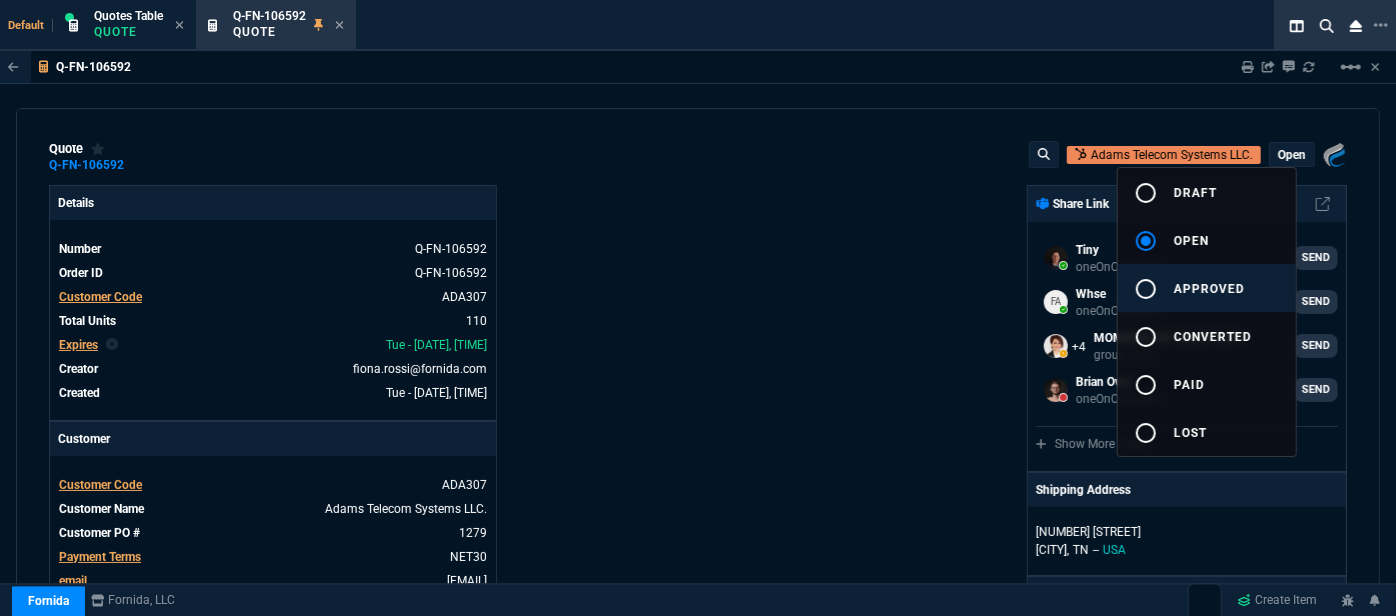 click on "approved" at bounding box center (1209, 289) 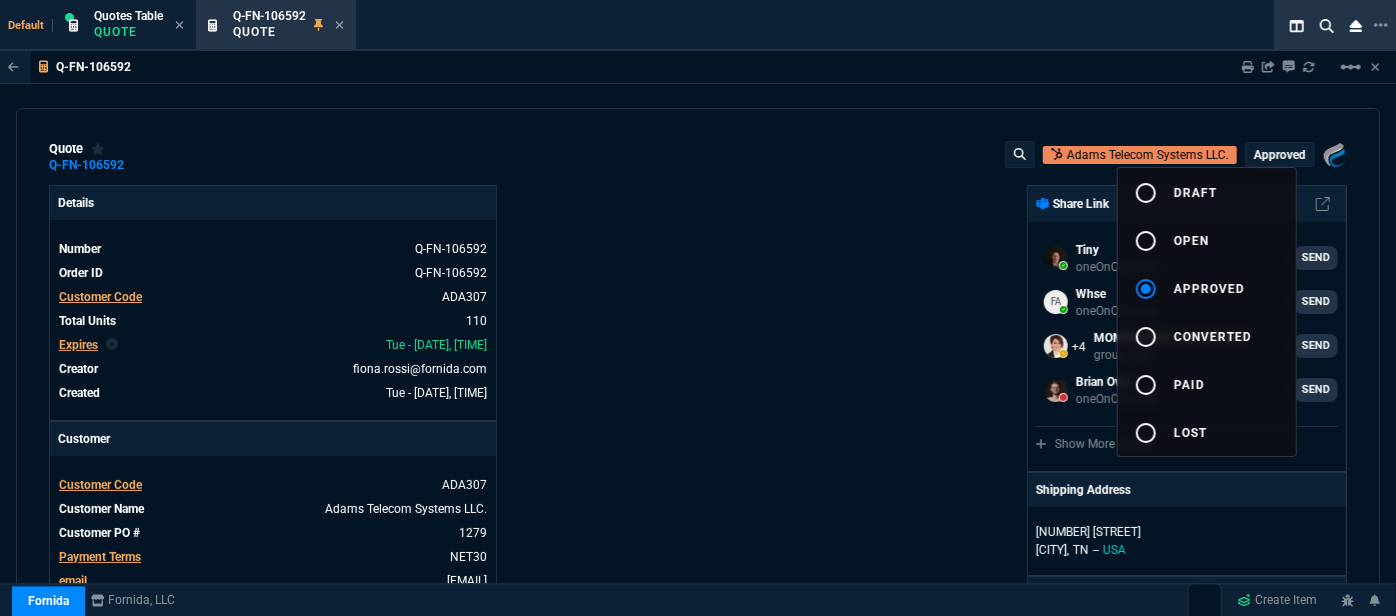 type on "21" 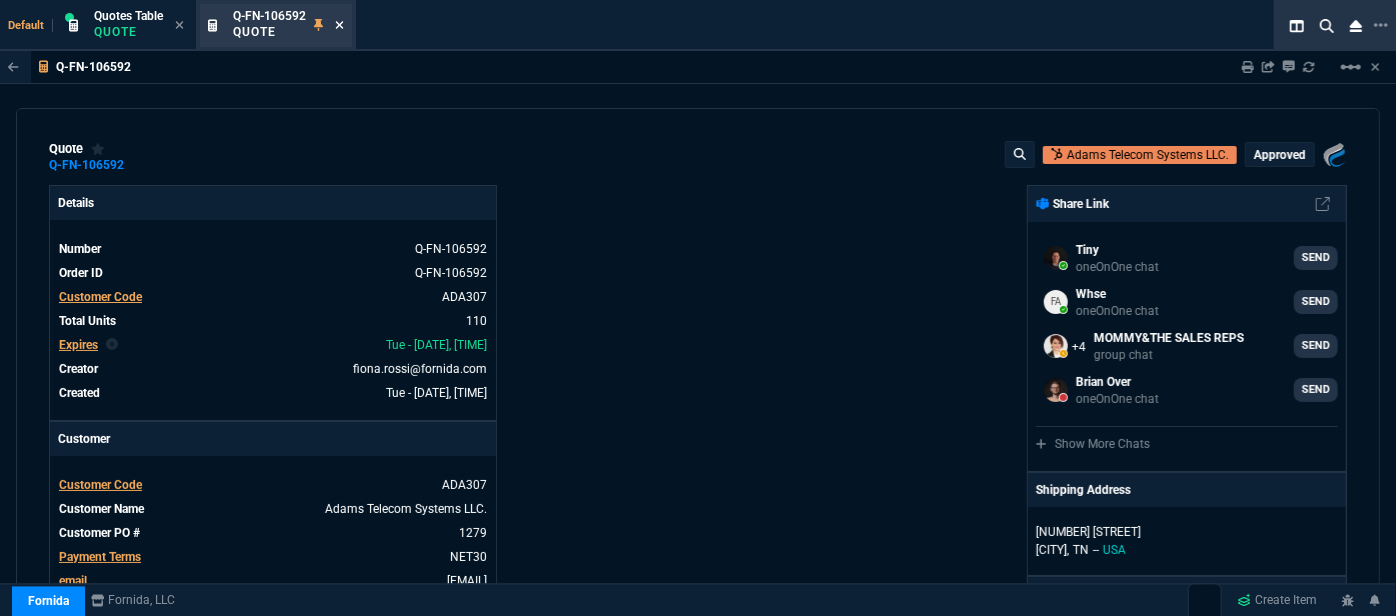 click 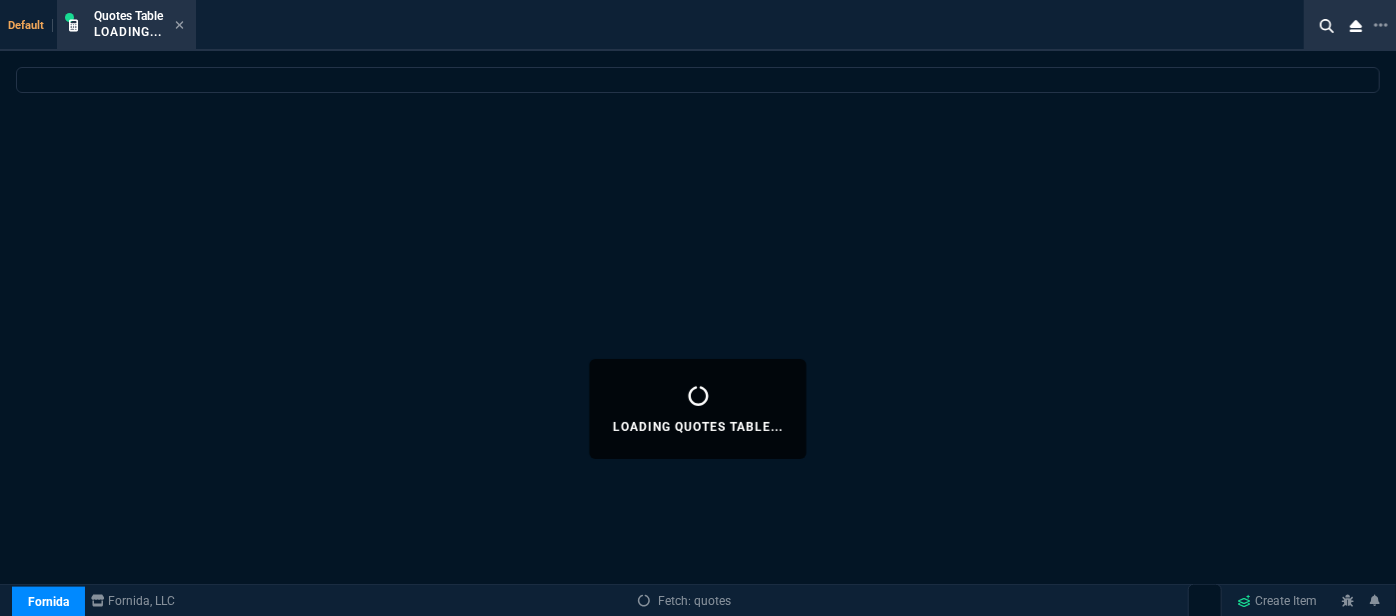 select 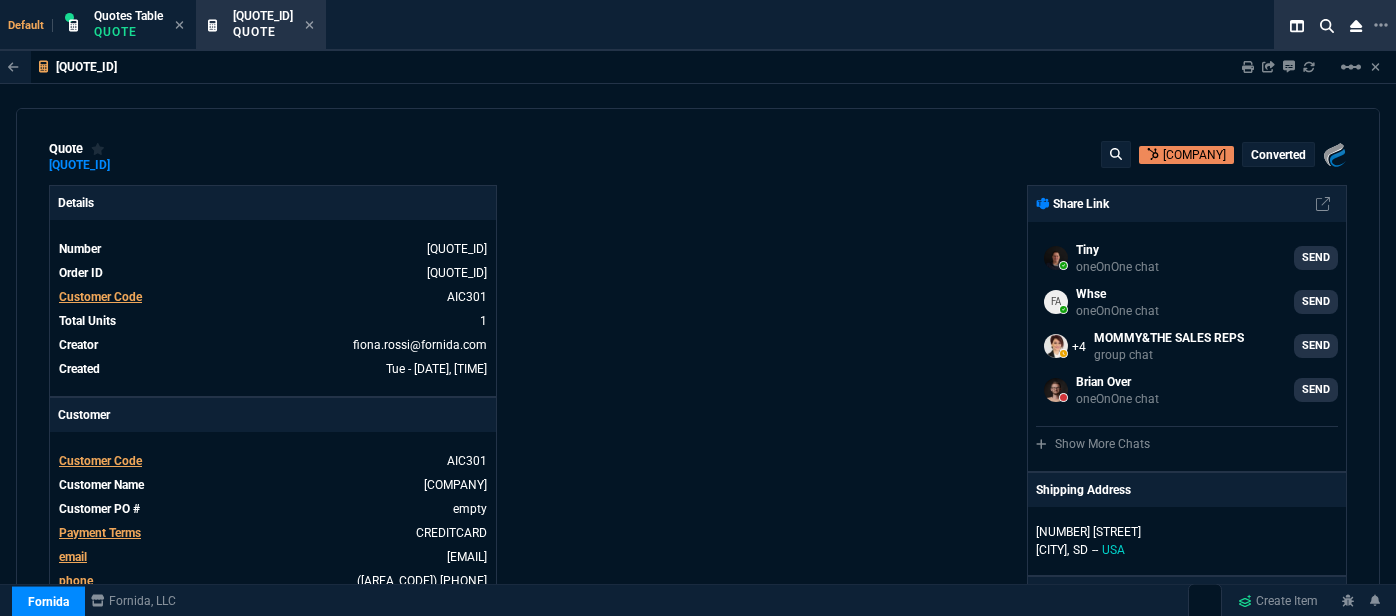 select on "12: ROSS" 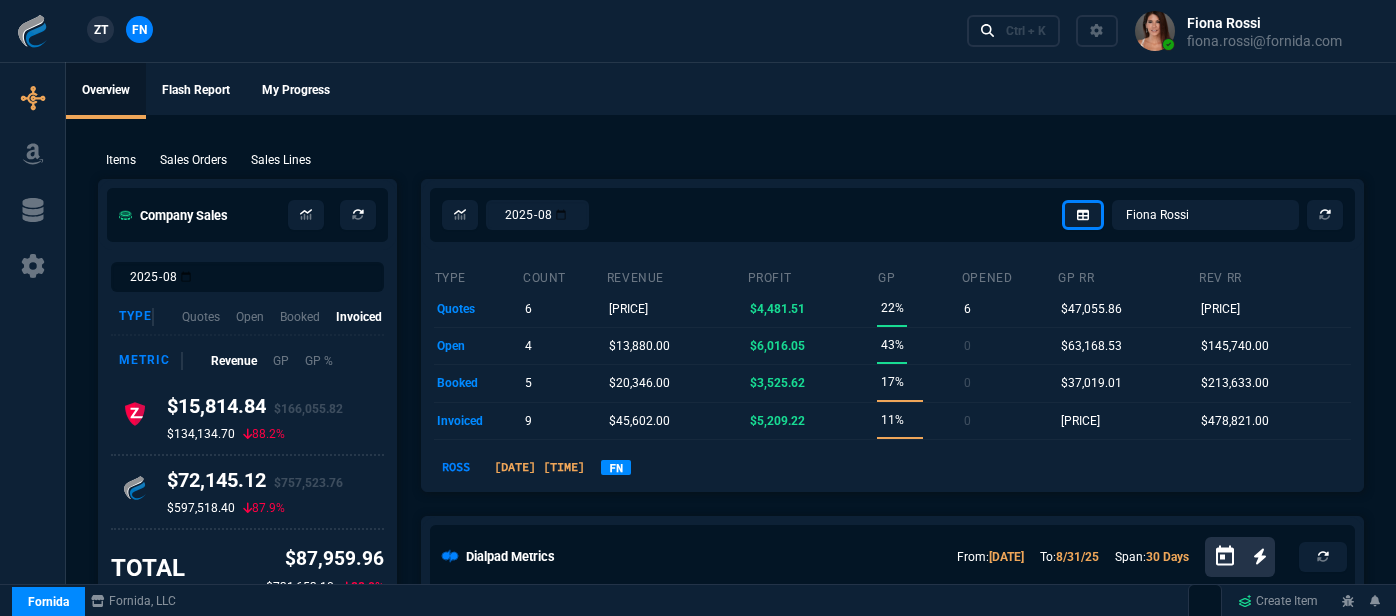 scroll, scrollTop: 0, scrollLeft: 0, axis: both 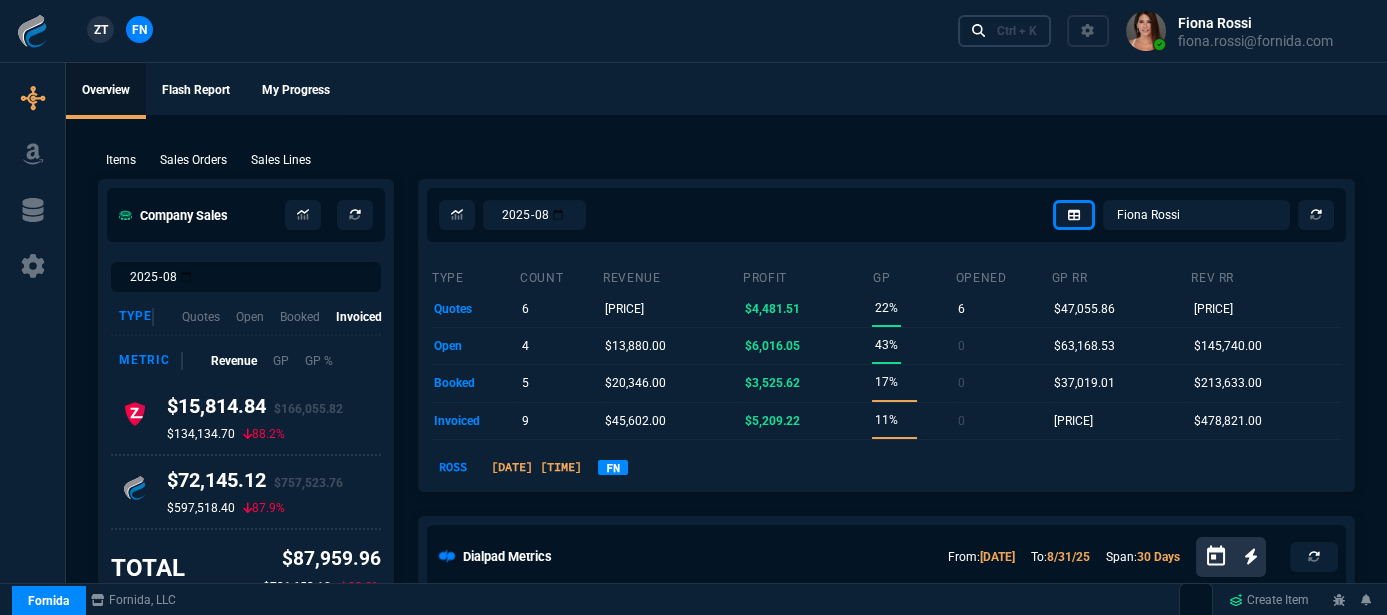 click on "Ctrl + K" at bounding box center [1005, 30] 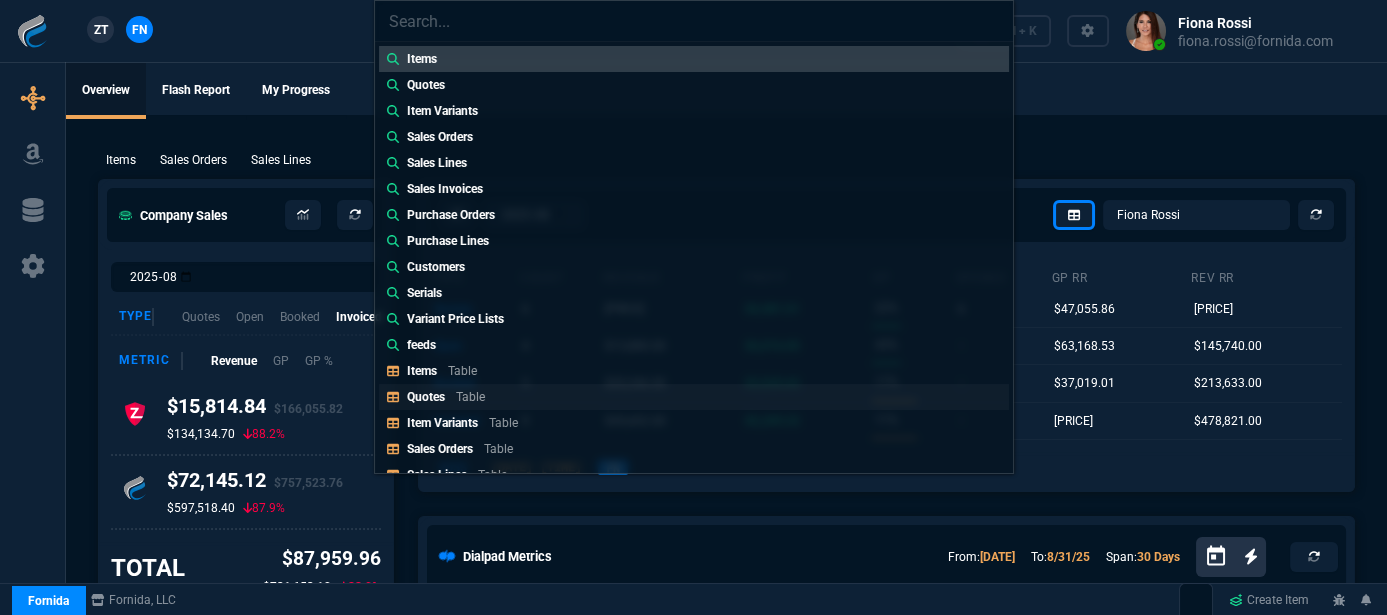 click on "Quotes
Table" at bounding box center [450, 397] 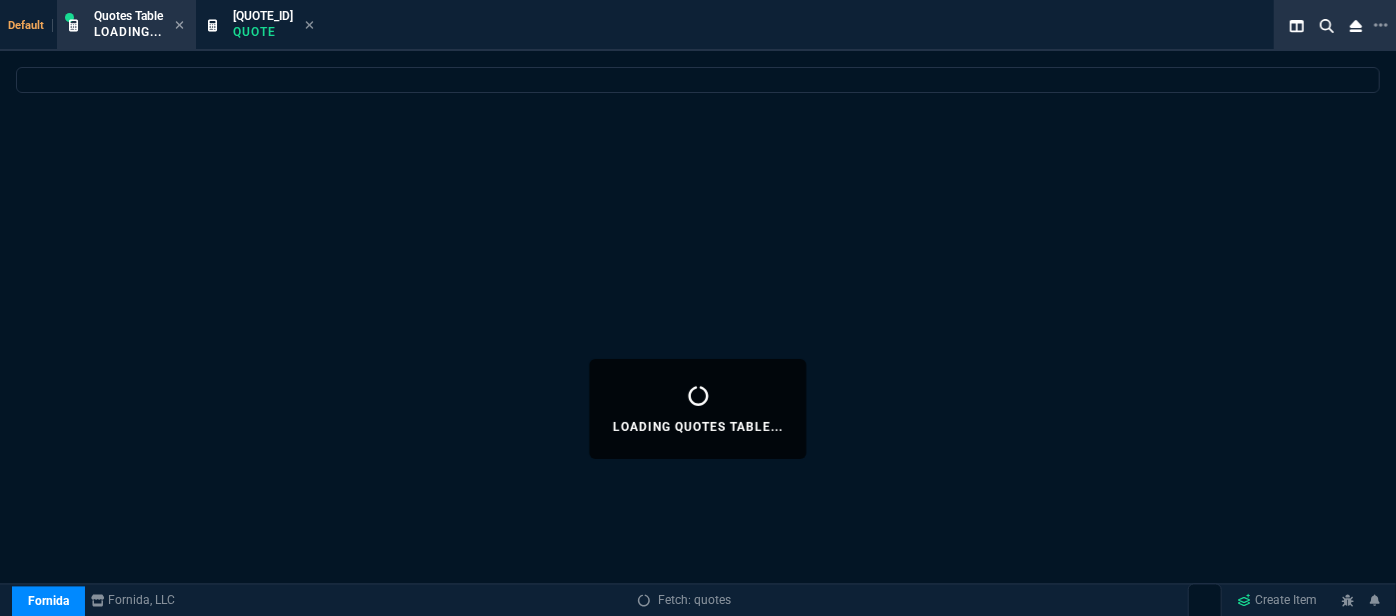 select 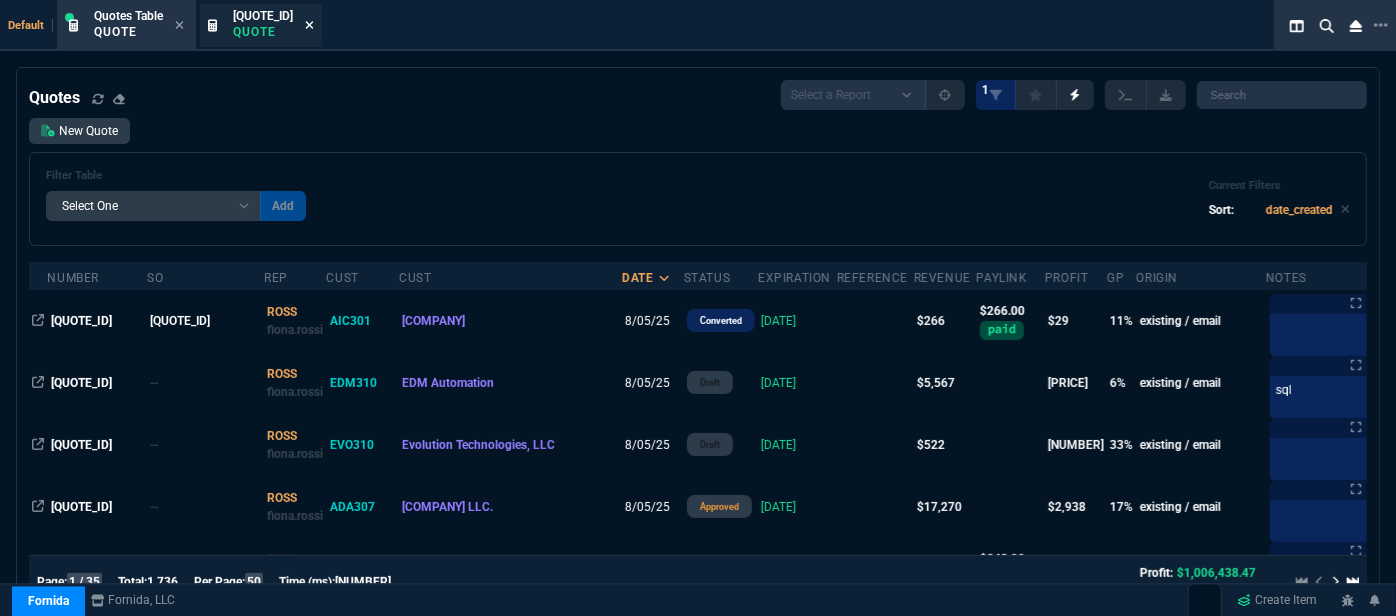 click 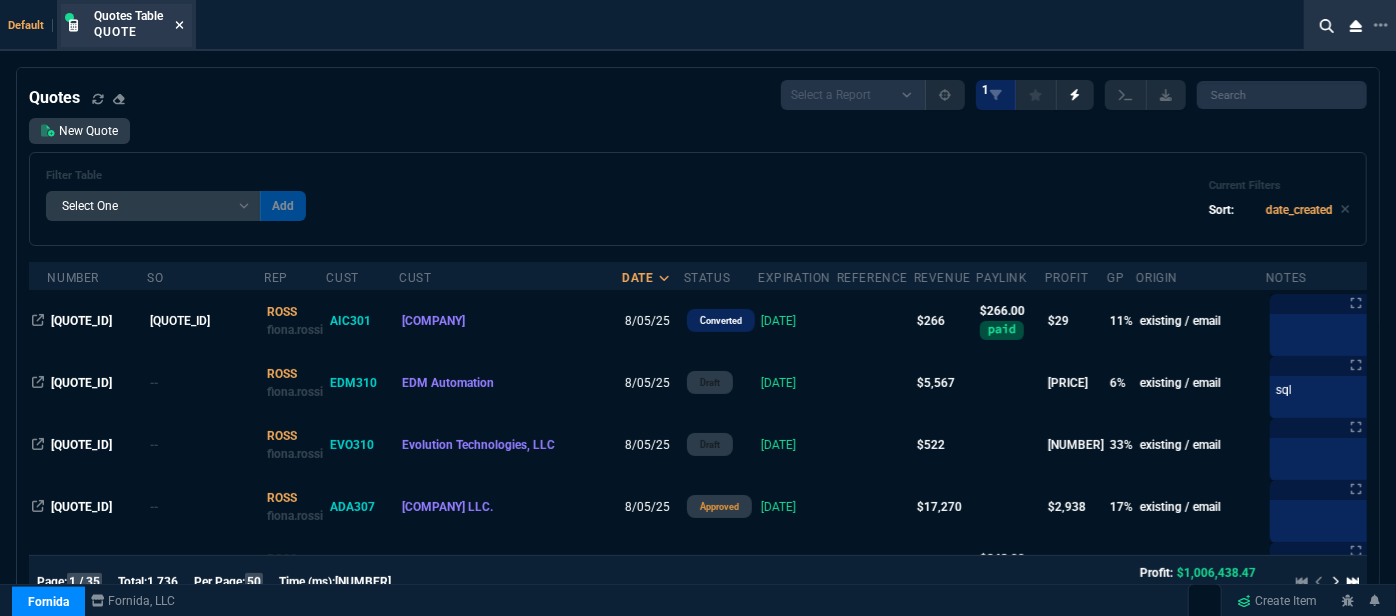 click 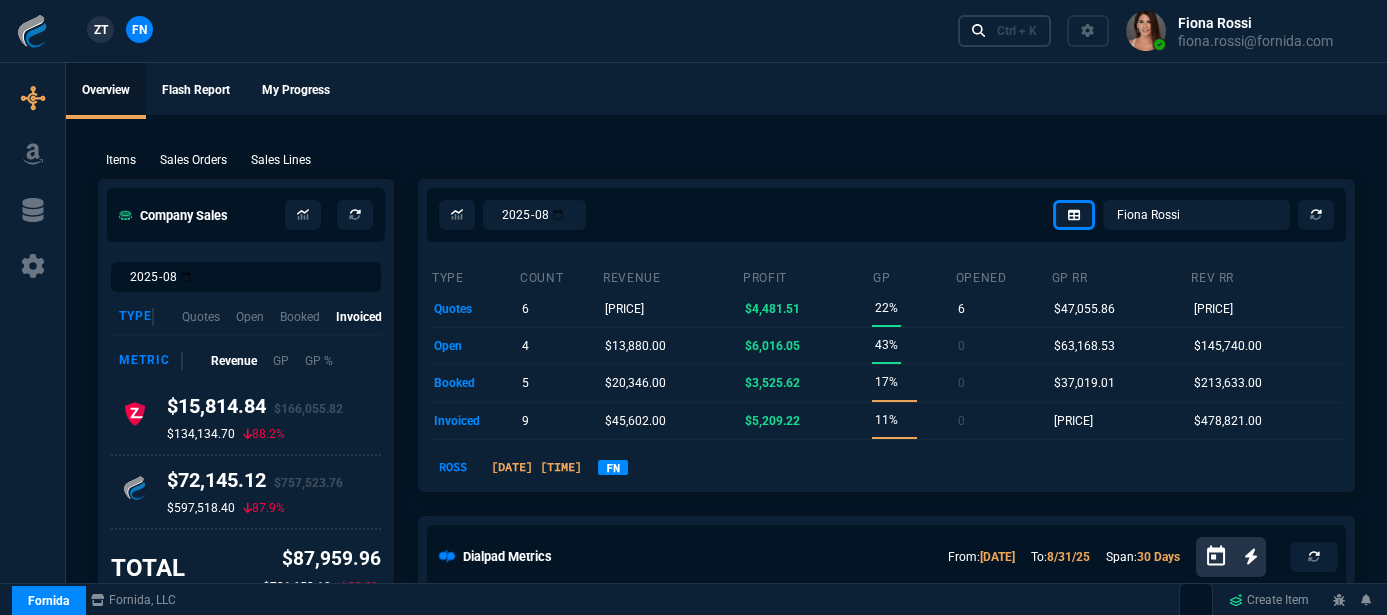 click on "Ctrl + K" at bounding box center (1017, 31) 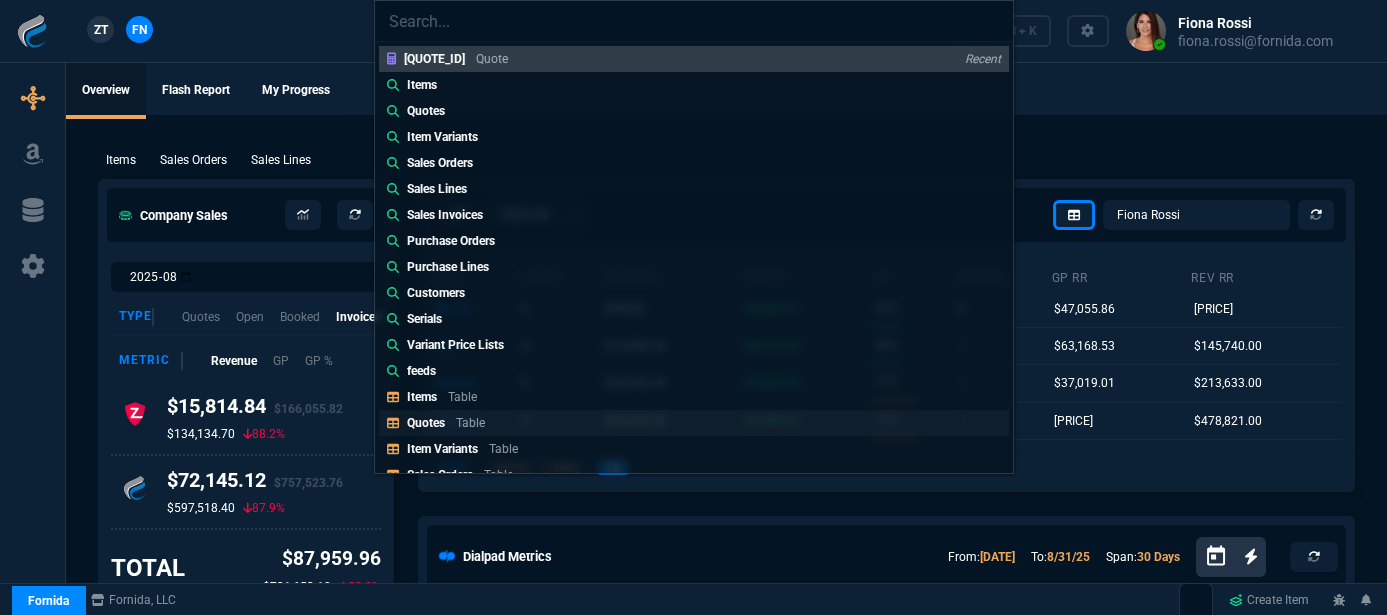 click on "Quotes
Table" at bounding box center [694, 423] 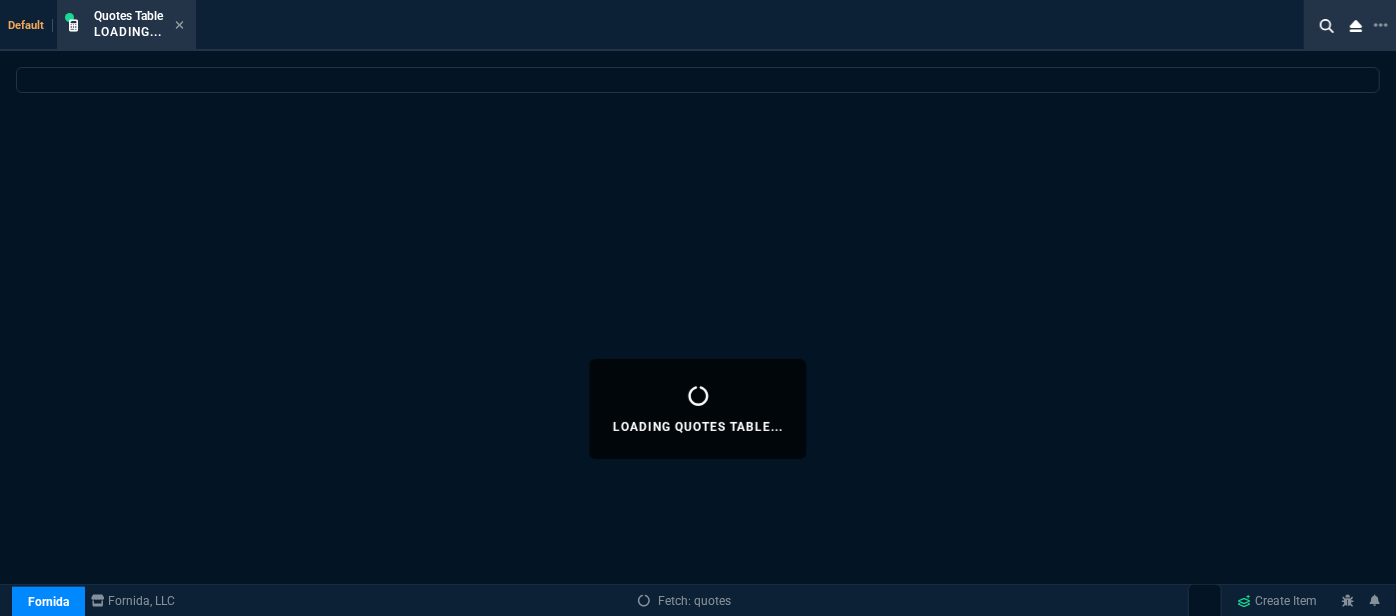 select 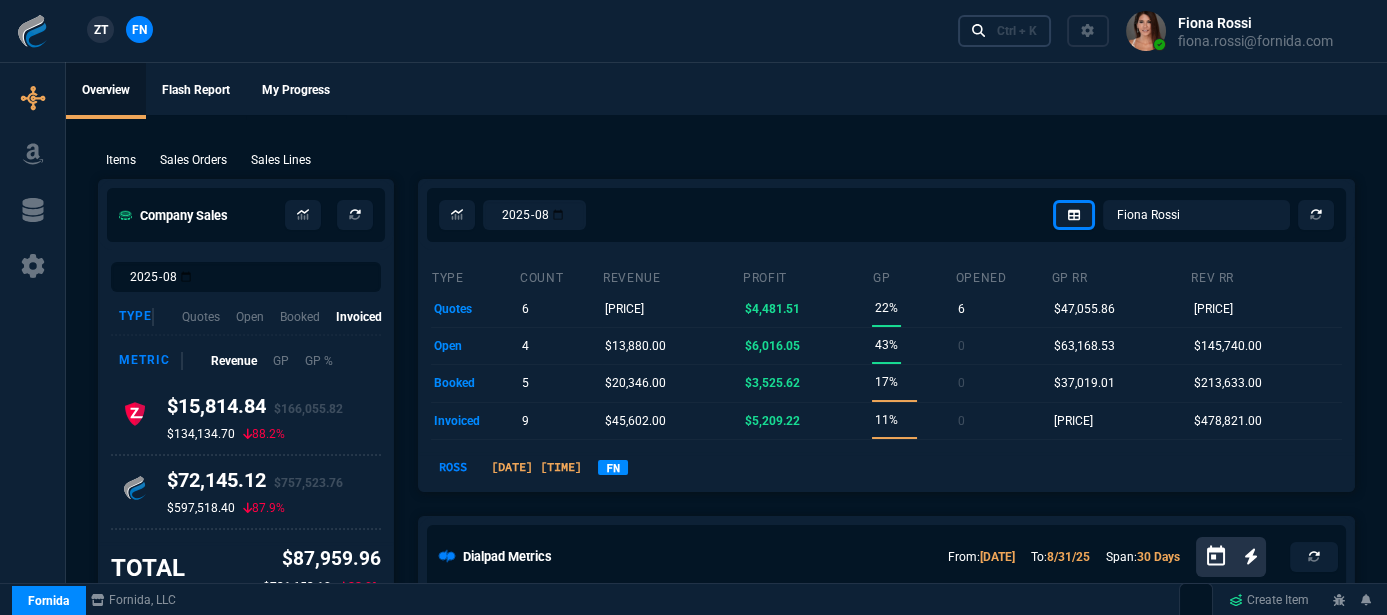 click on "Ctrl + K" at bounding box center (1017, 31) 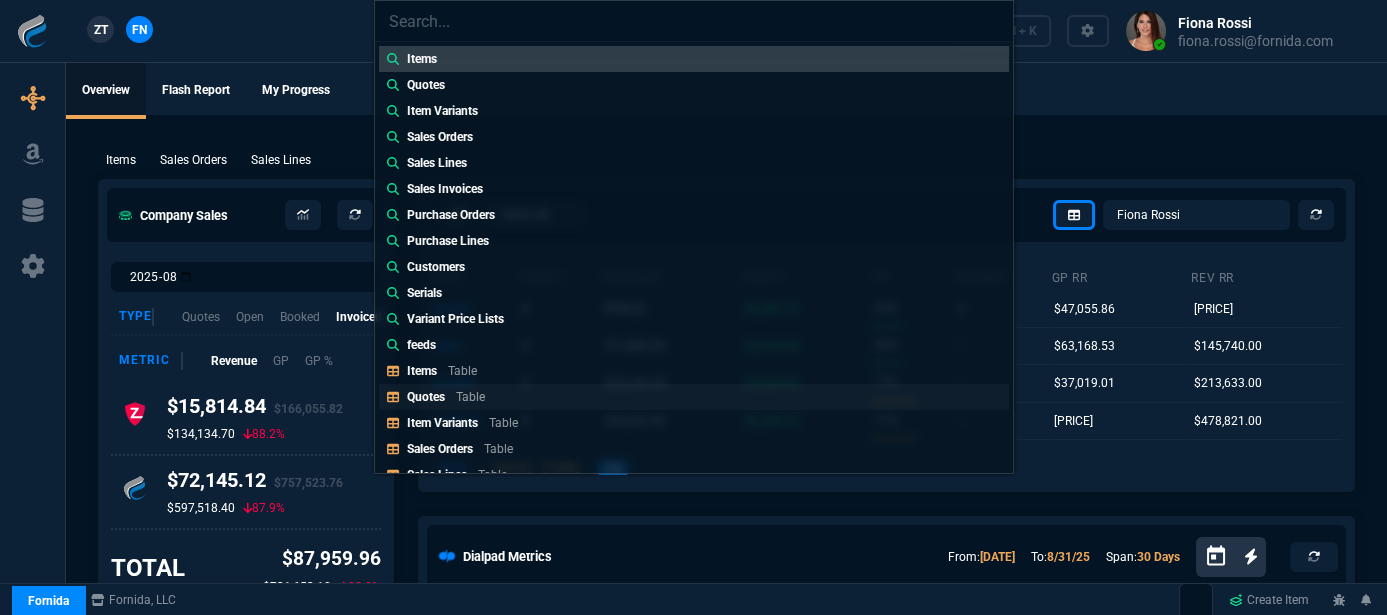 click on "Quotes
Table" at bounding box center (694, 397) 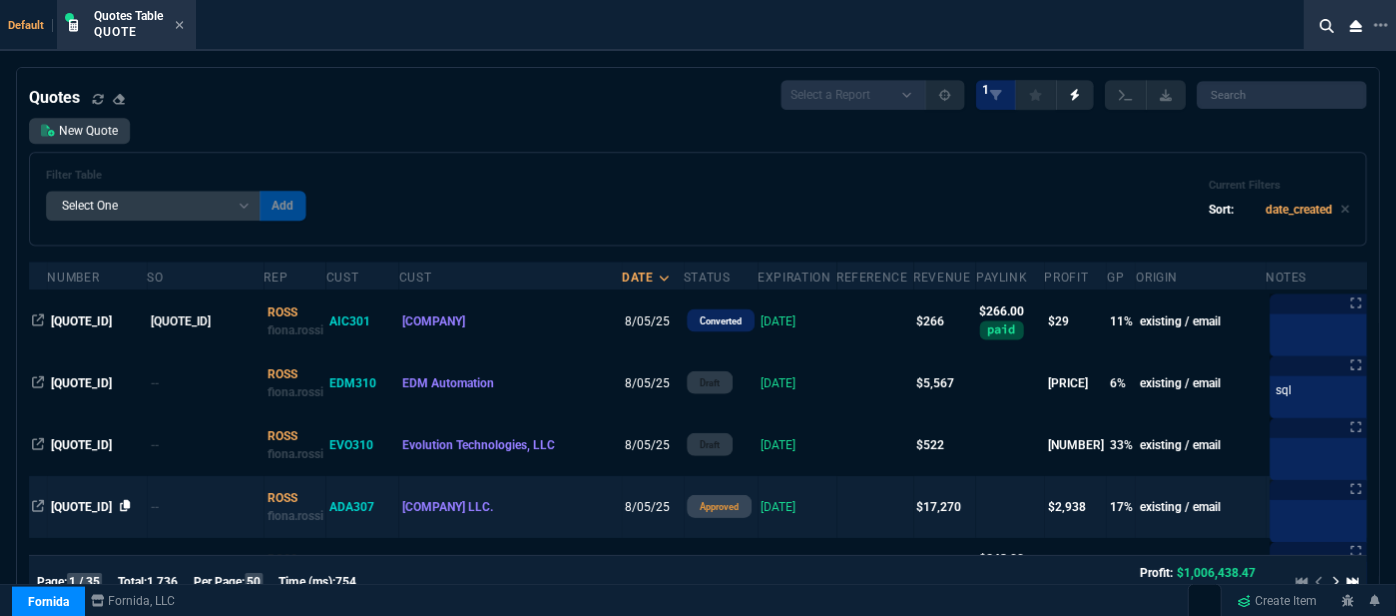 click 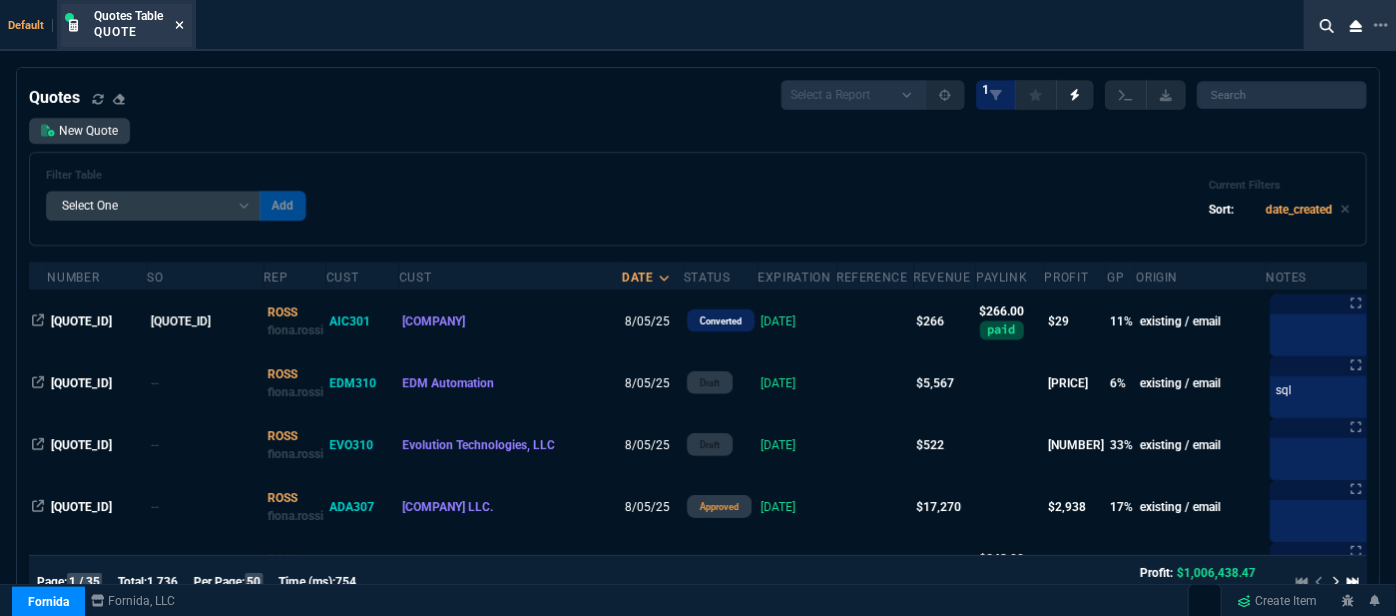 click 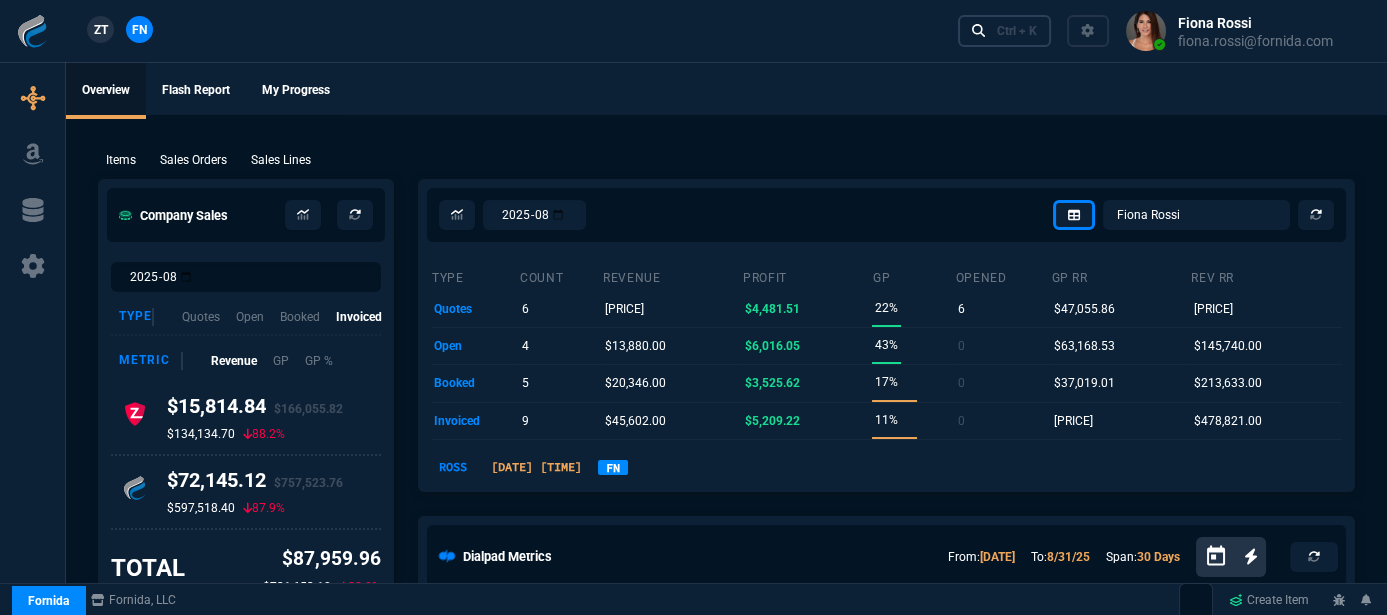 click on "Ctrl + K" at bounding box center [1005, 30] 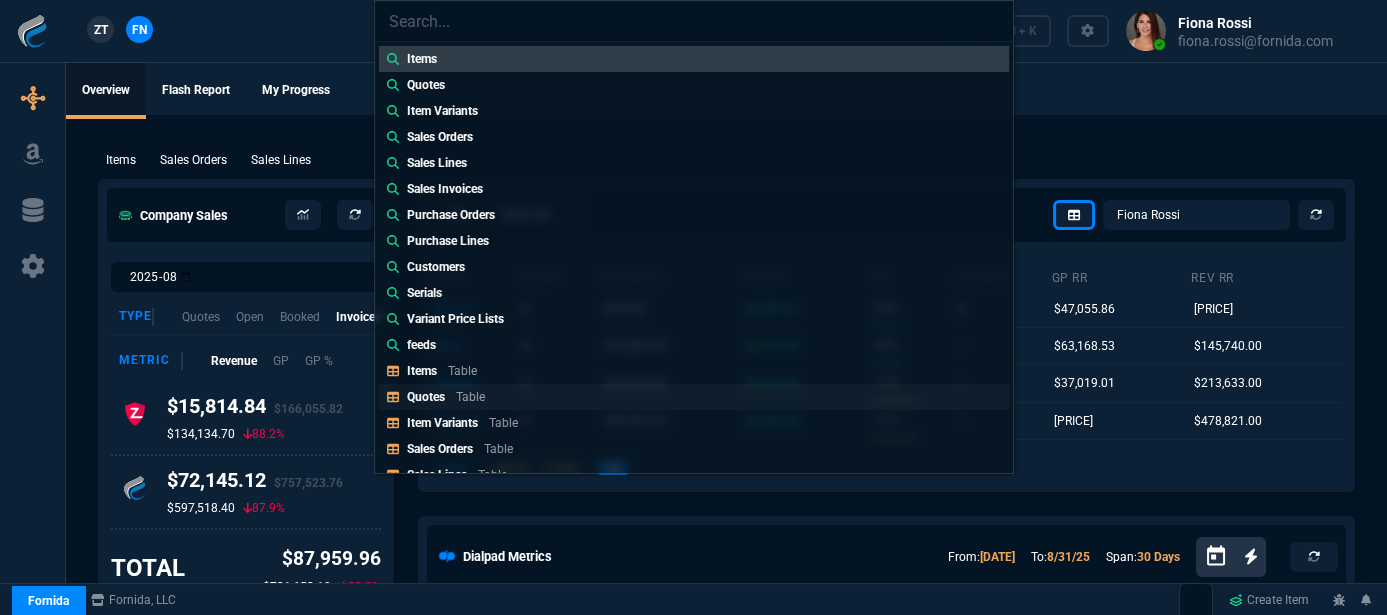 click on "Quotes
Table" at bounding box center [694, 397] 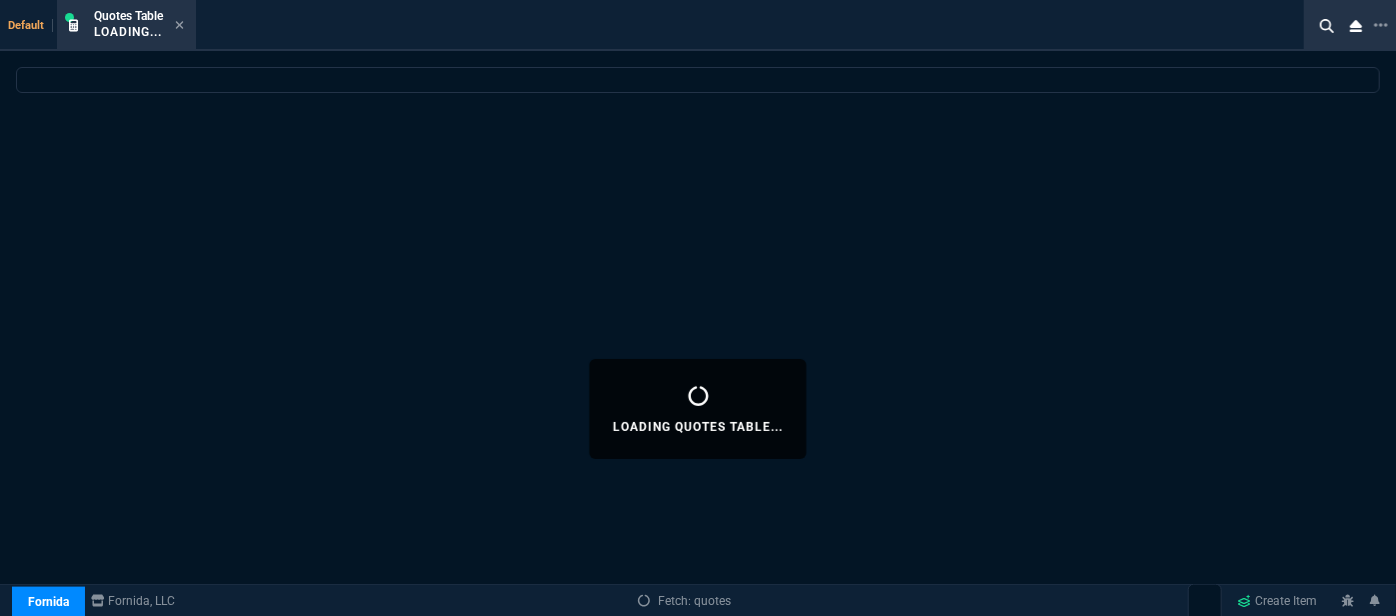select 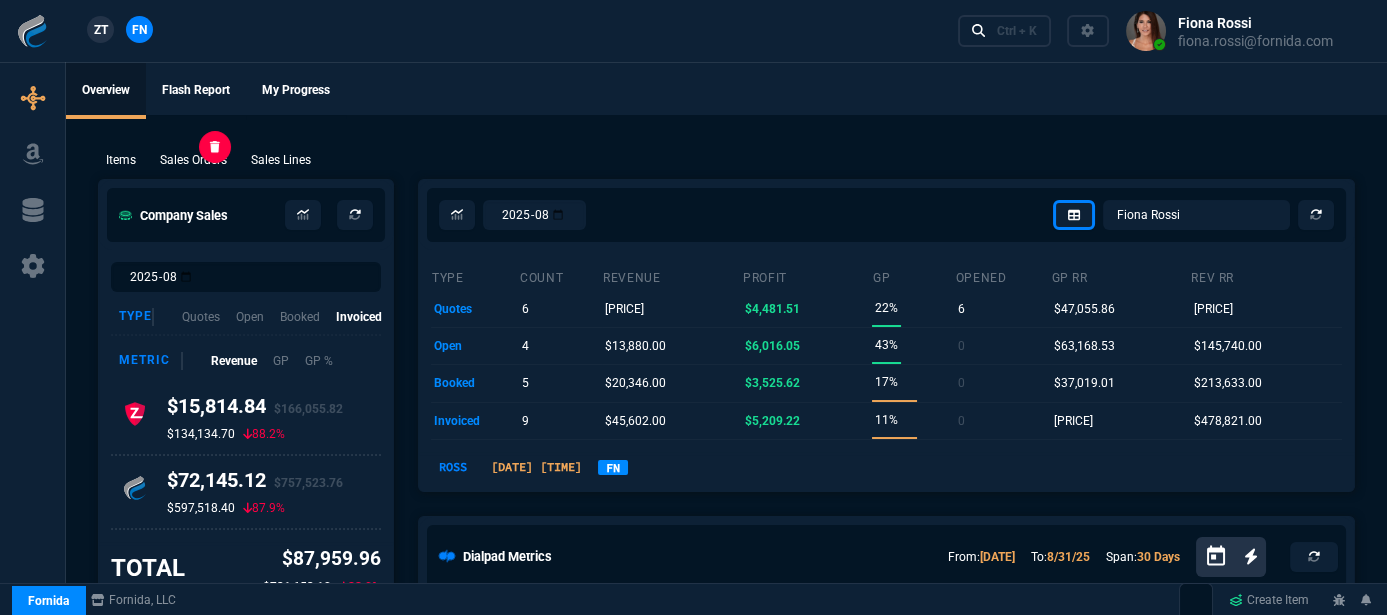 click on "Sales Orders" at bounding box center [193, 160] 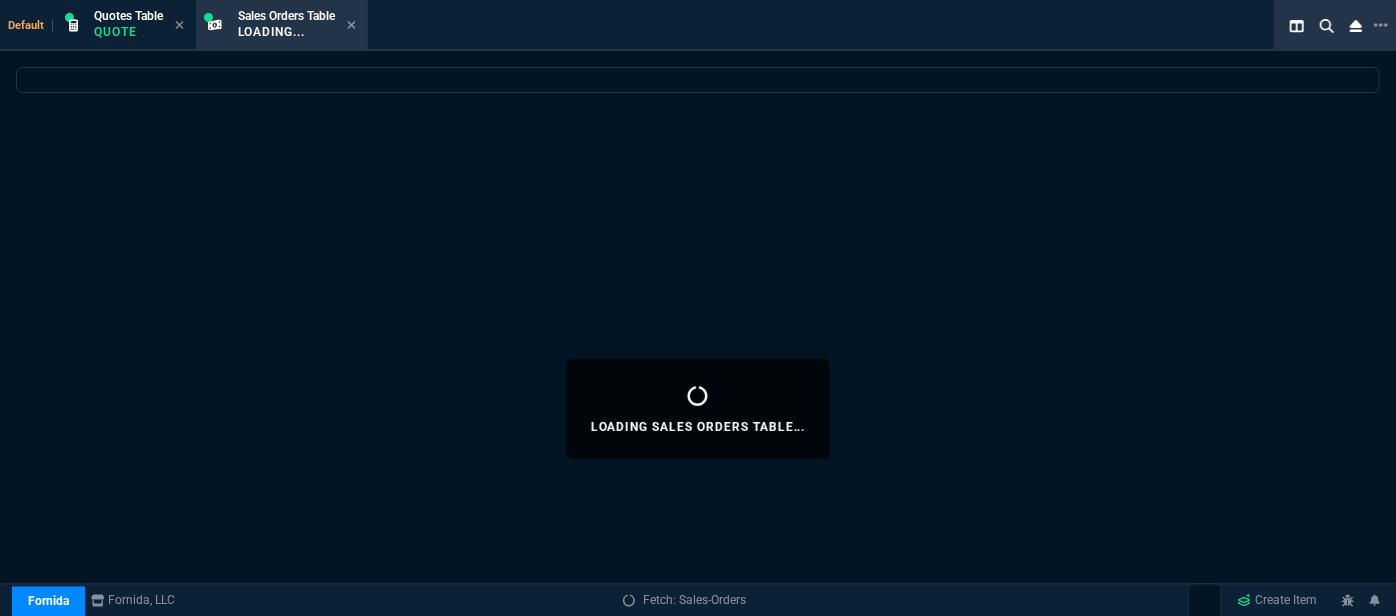 select 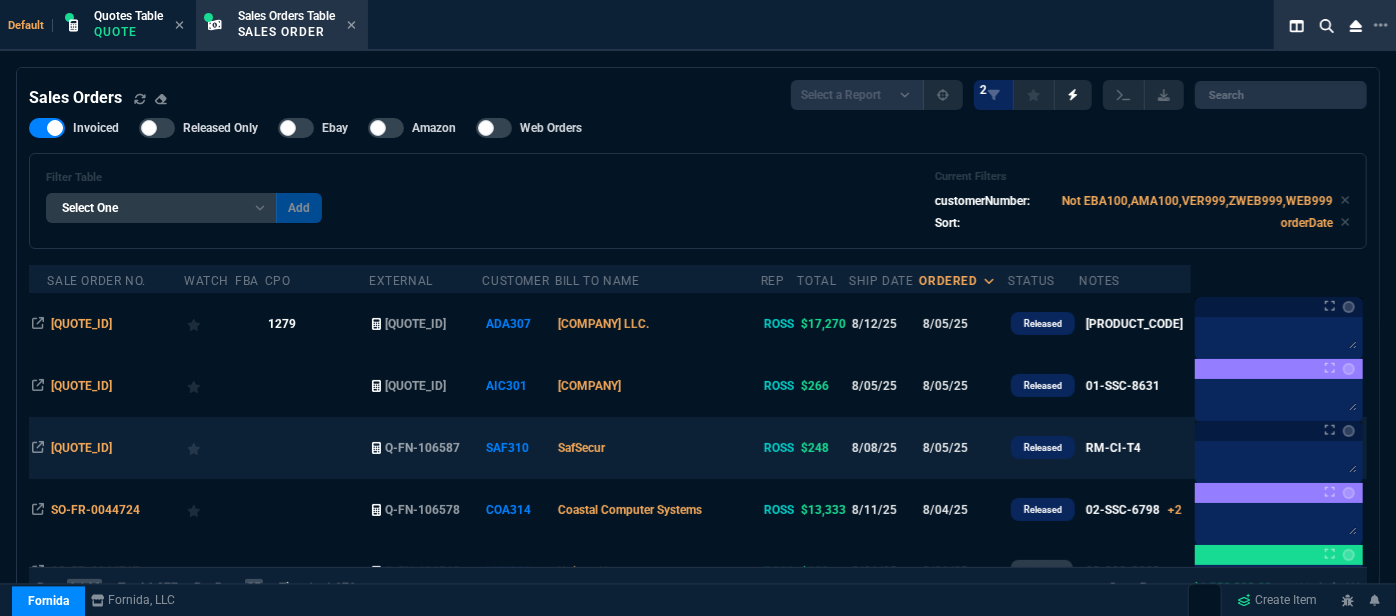 click on "SafSecur" at bounding box center [658, 448] 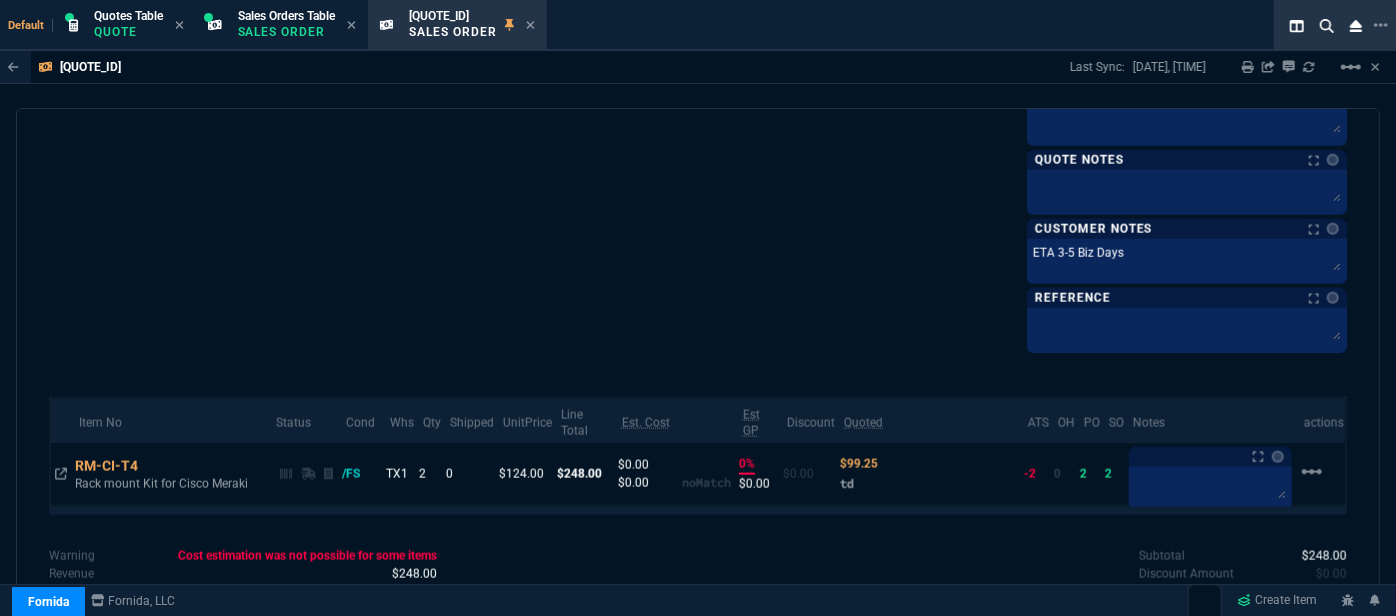 scroll, scrollTop: 1197, scrollLeft: 0, axis: vertical 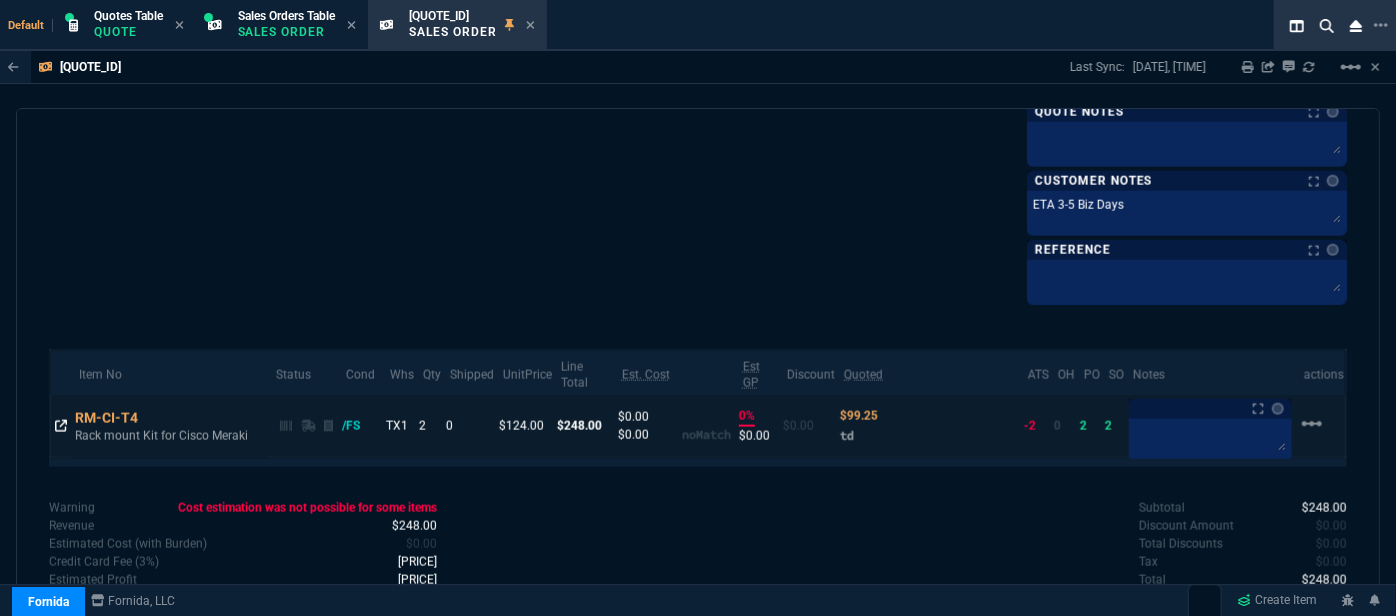 click 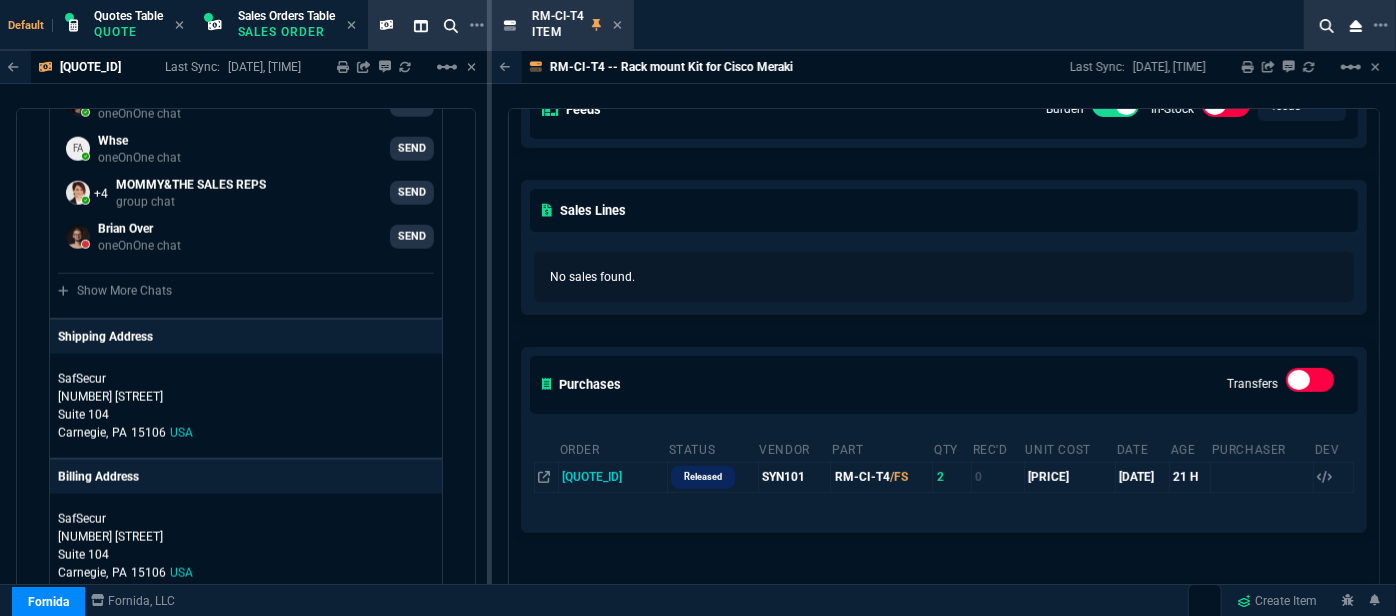 scroll, scrollTop: 363, scrollLeft: 0, axis: vertical 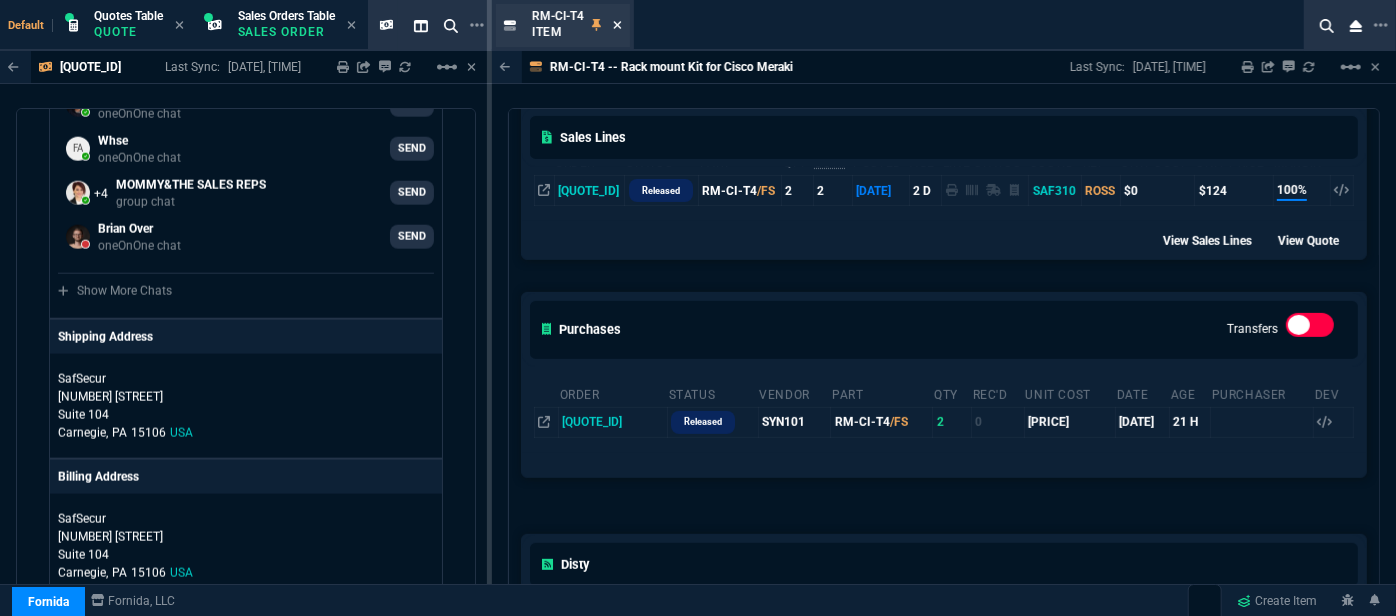 click 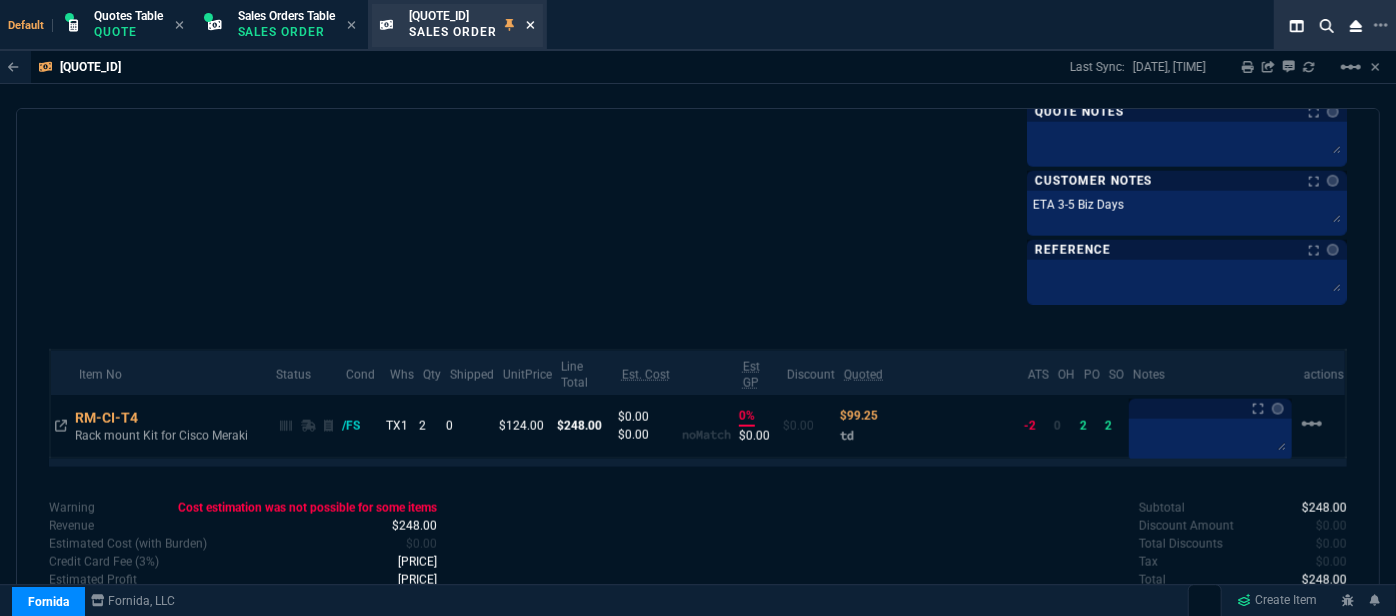 click 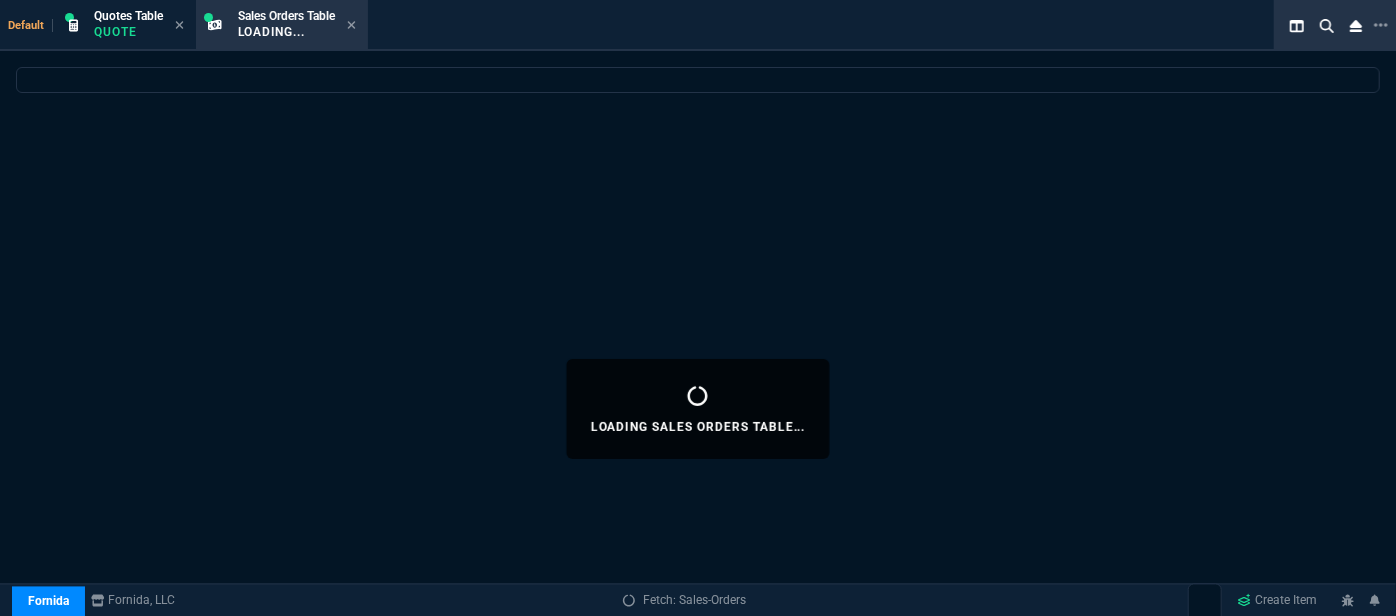 select 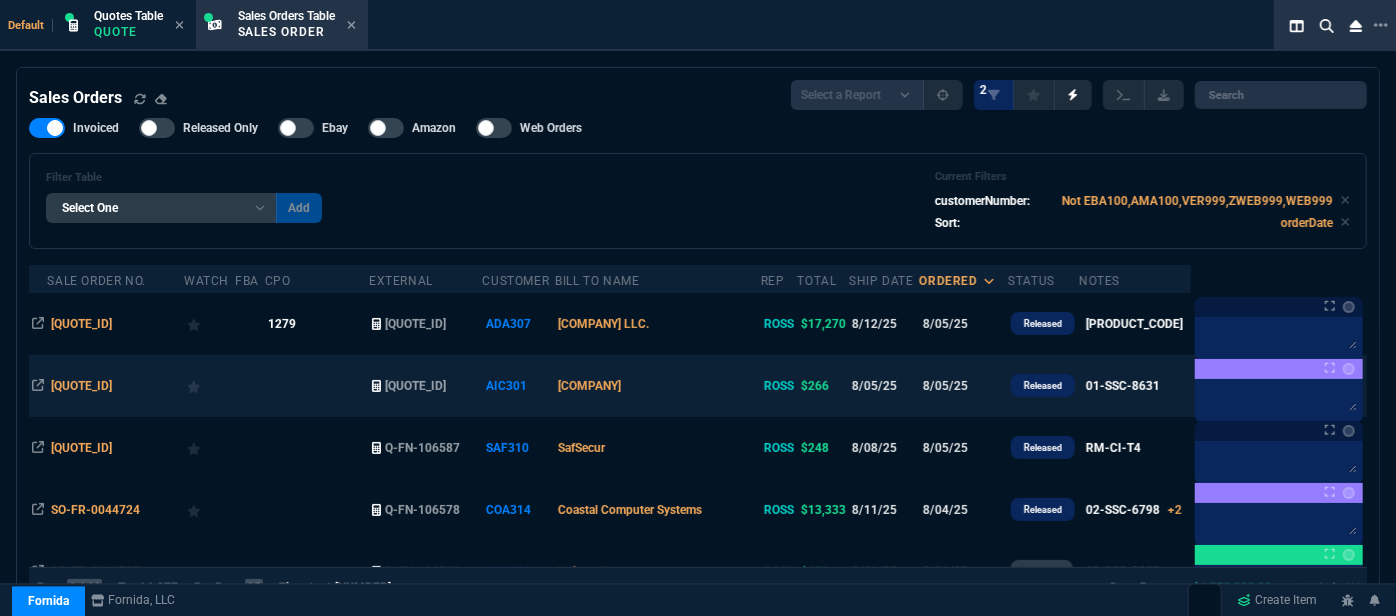 click on "A-i Computer Solutions" at bounding box center (658, 386) 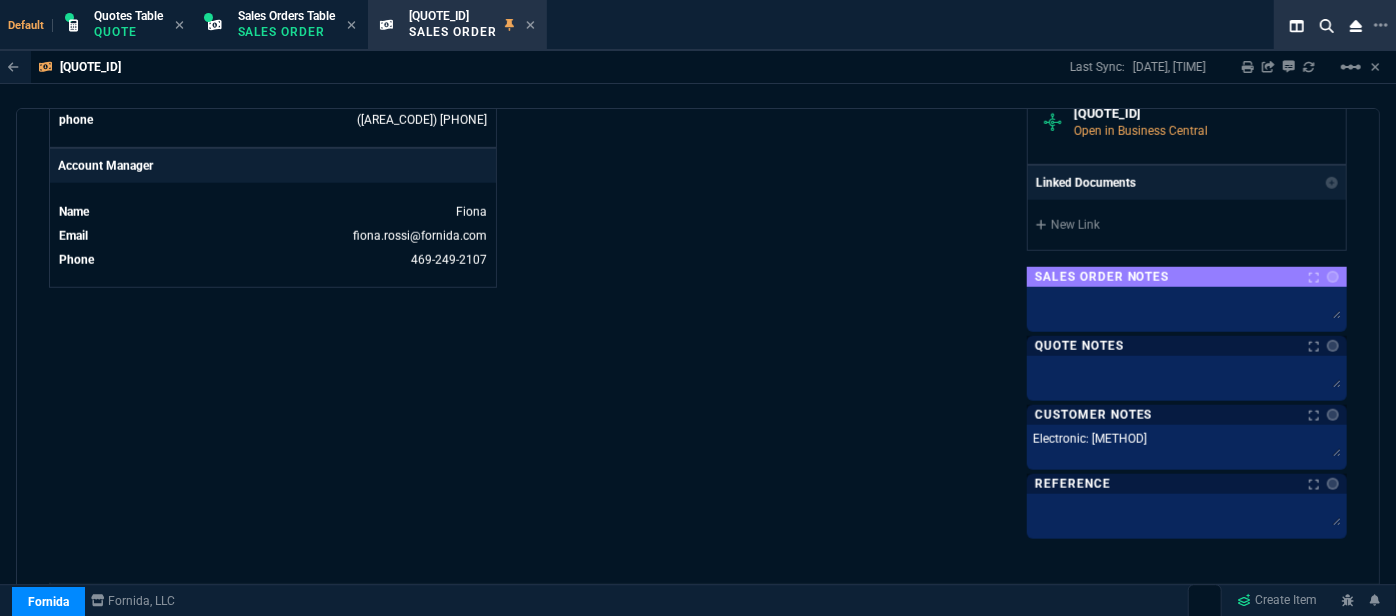 scroll, scrollTop: 1159, scrollLeft: 0, axis: vertical 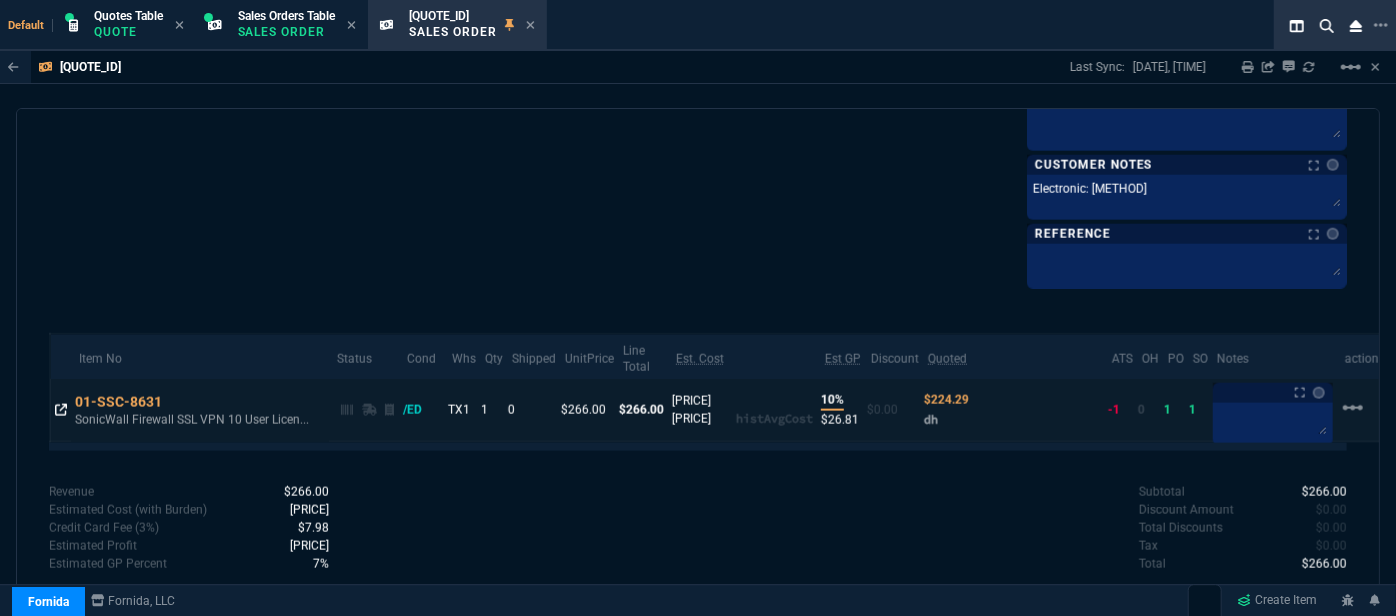 click 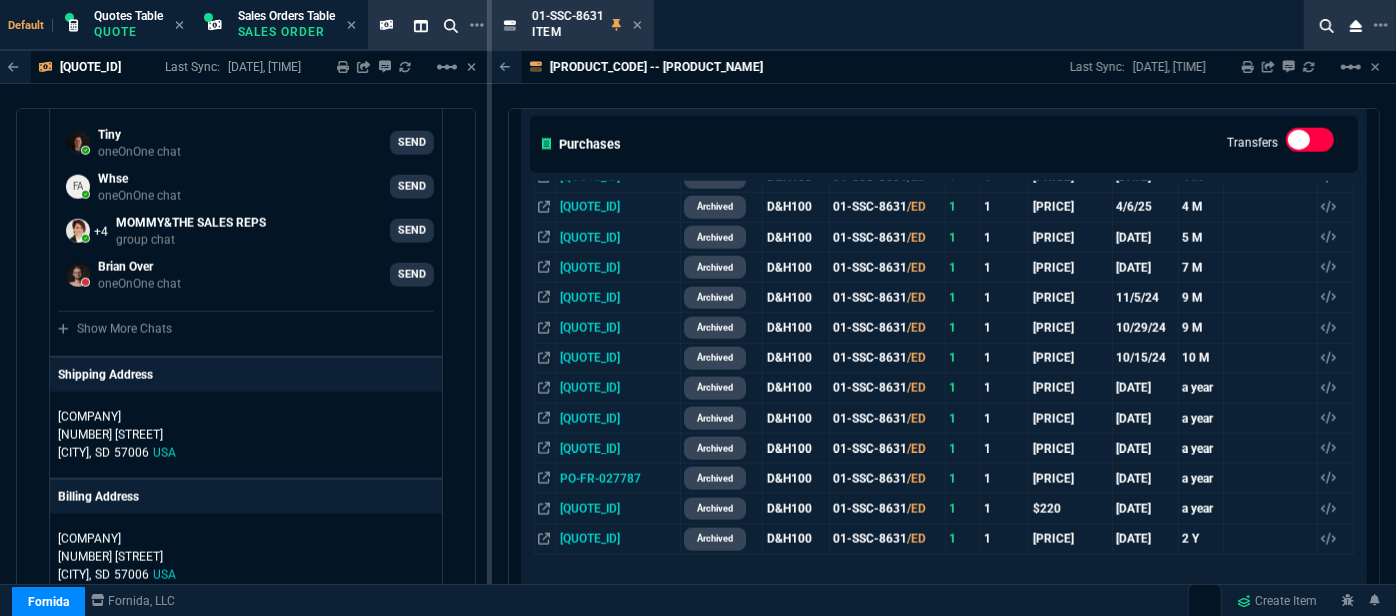 scroll, scrollTop: 1000, scrollLeft: 0, axis: vertical 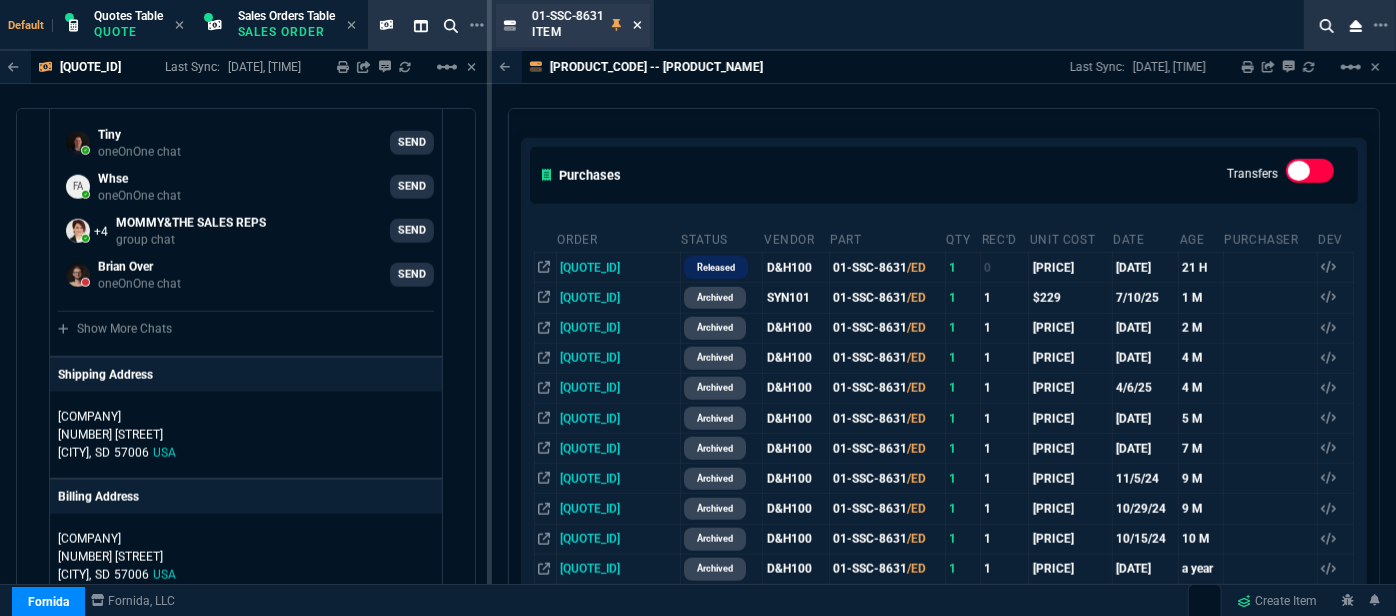 click 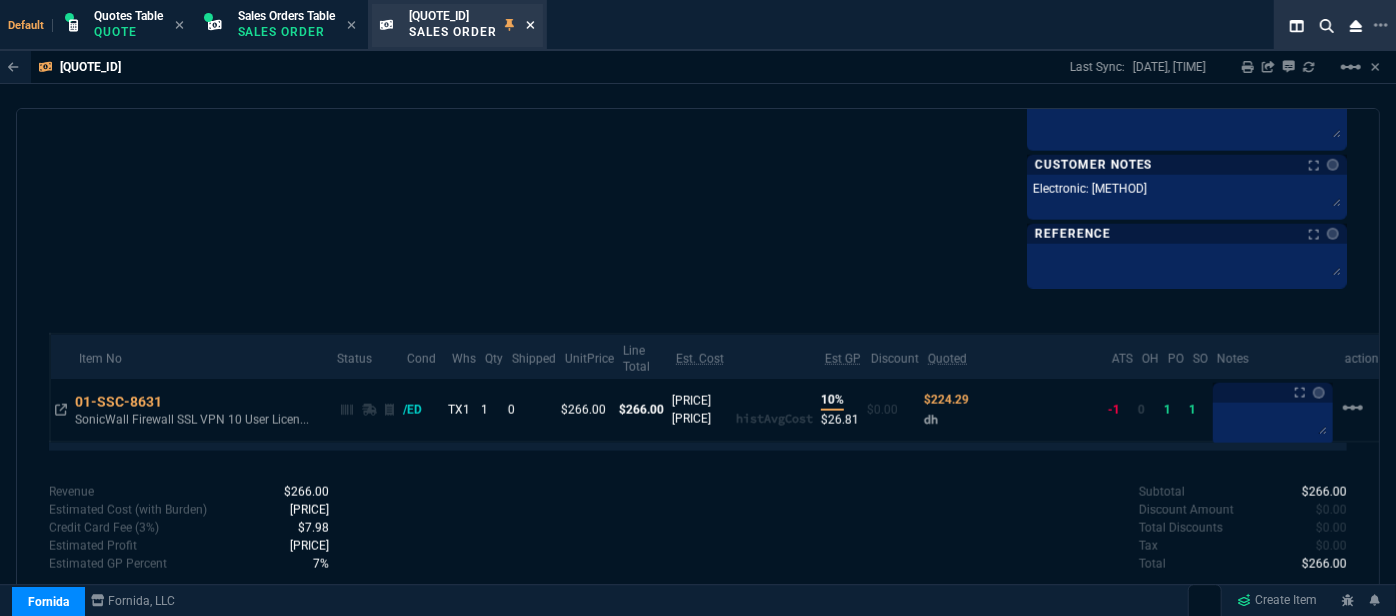 click 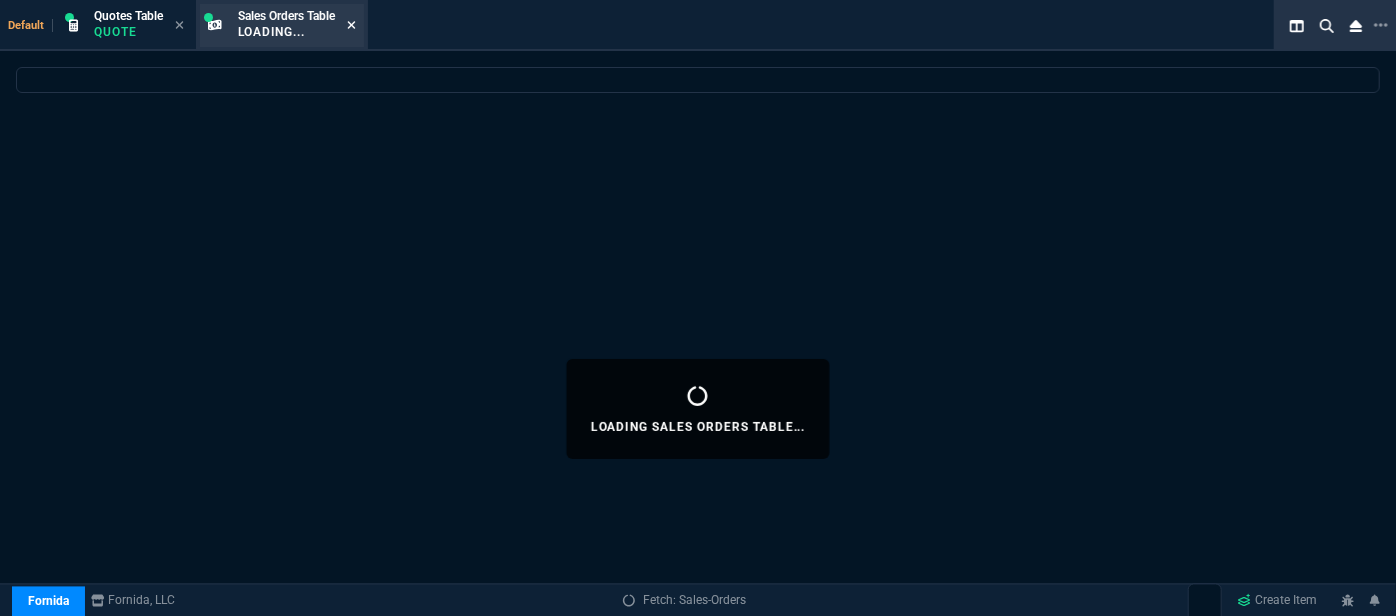 click 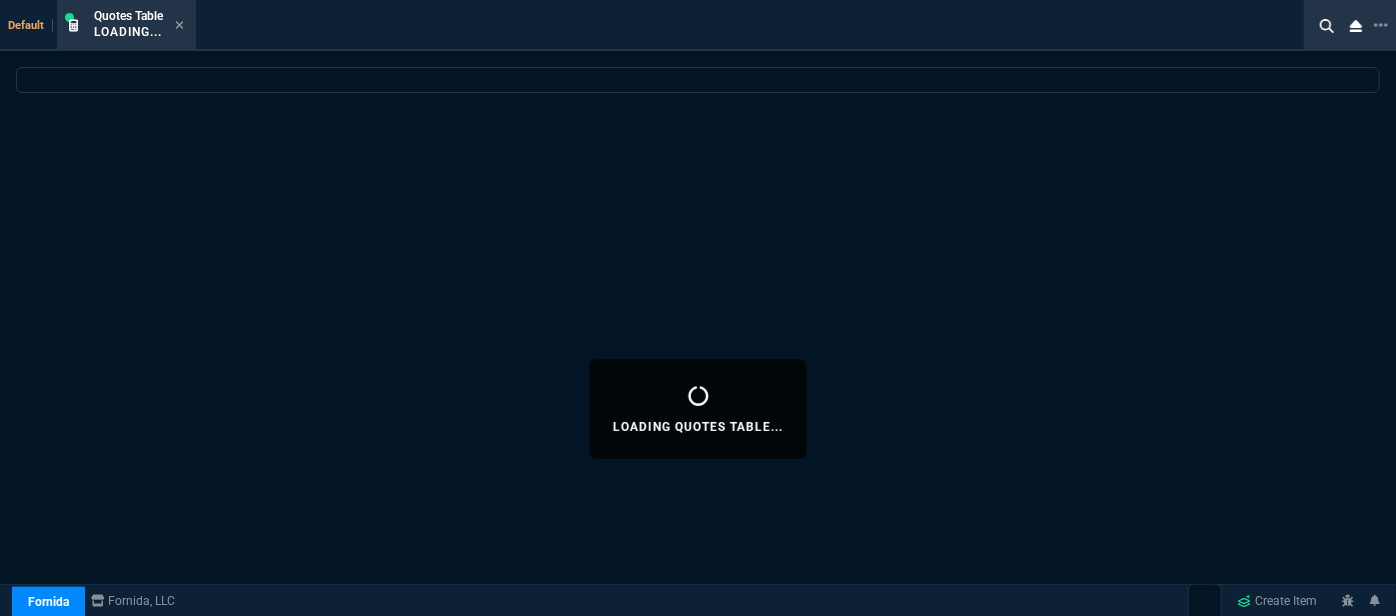 select 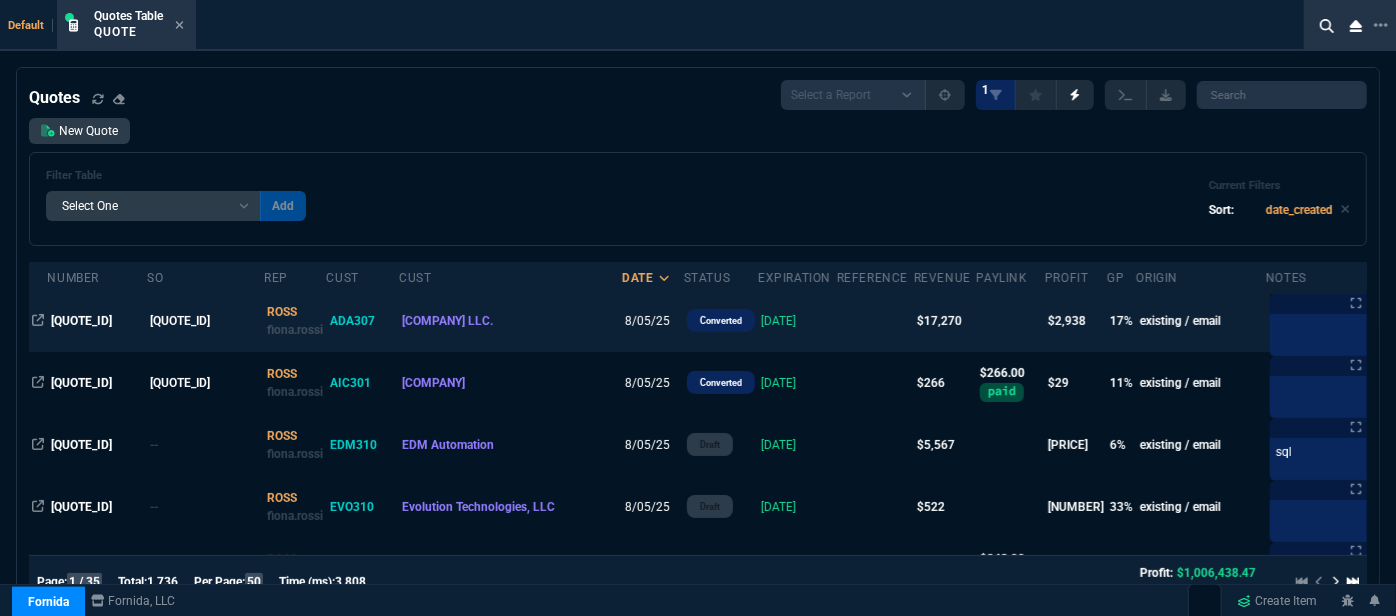 click at bounding box center (875, 321) 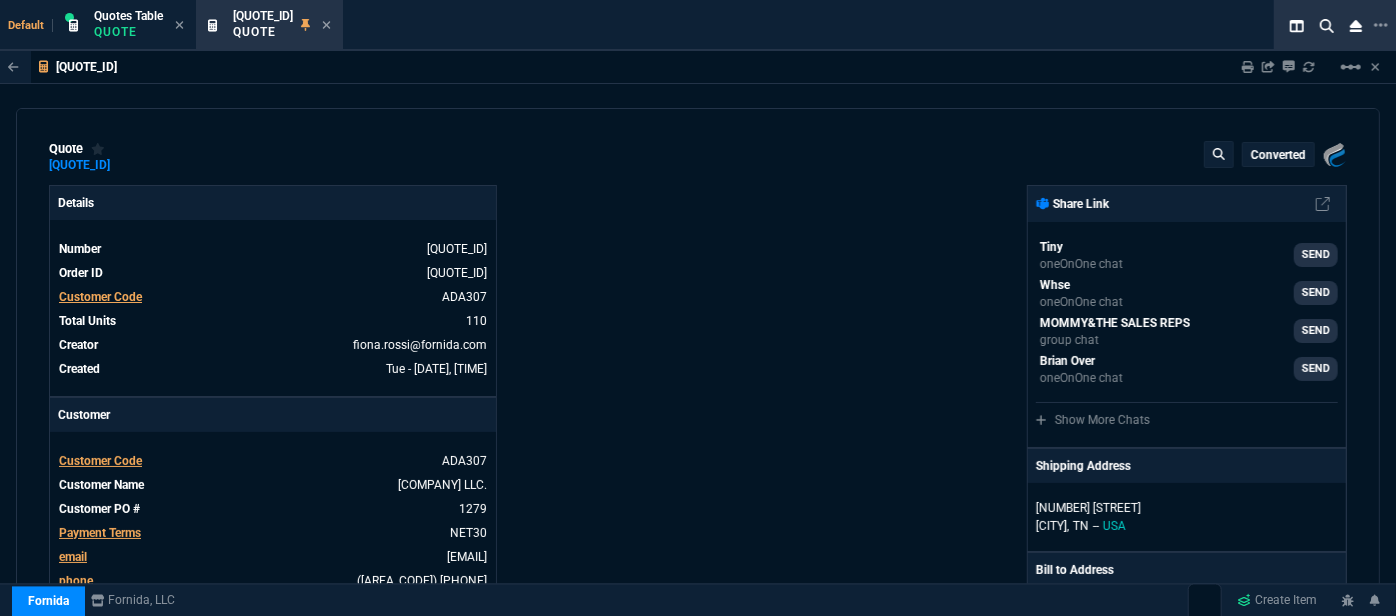 type on "21" 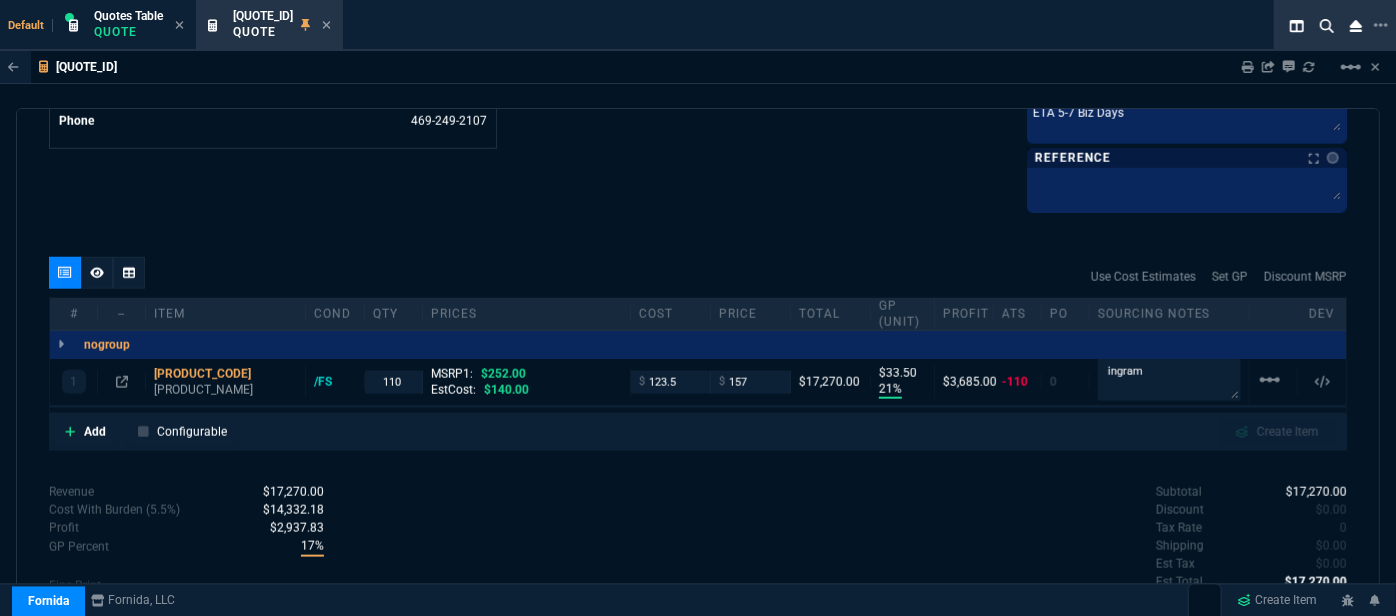 scroll, scrollTop: 1142, scrollLeft: 0, axis: vertical 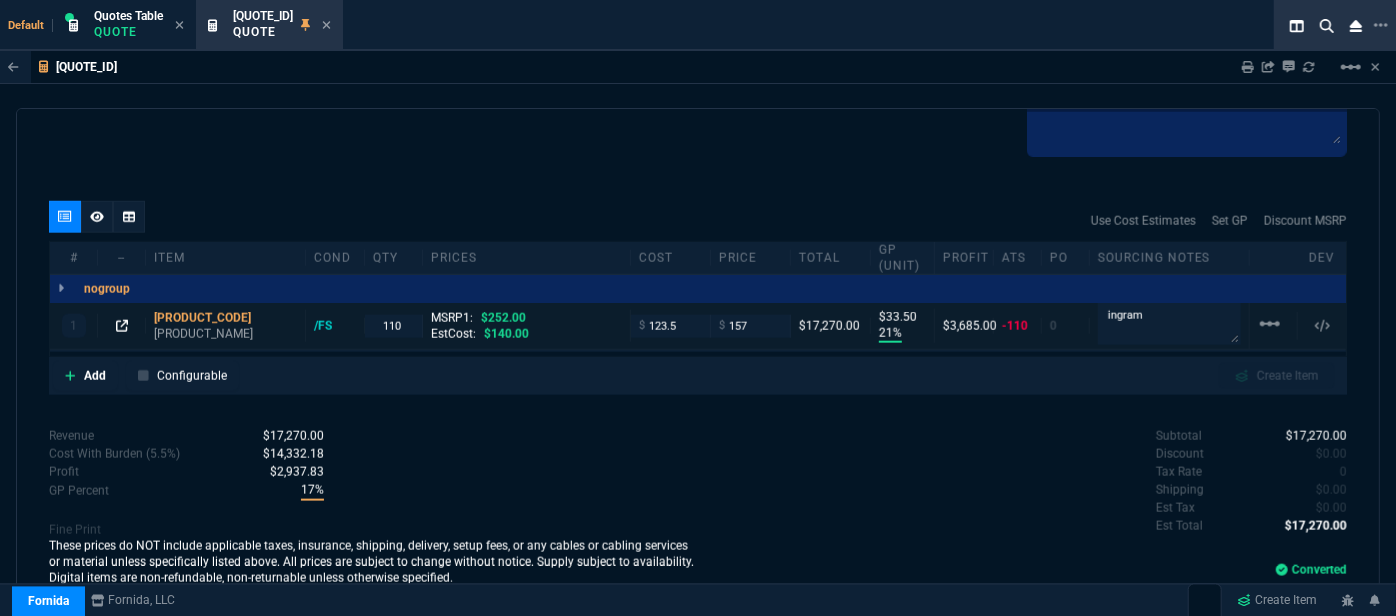 click 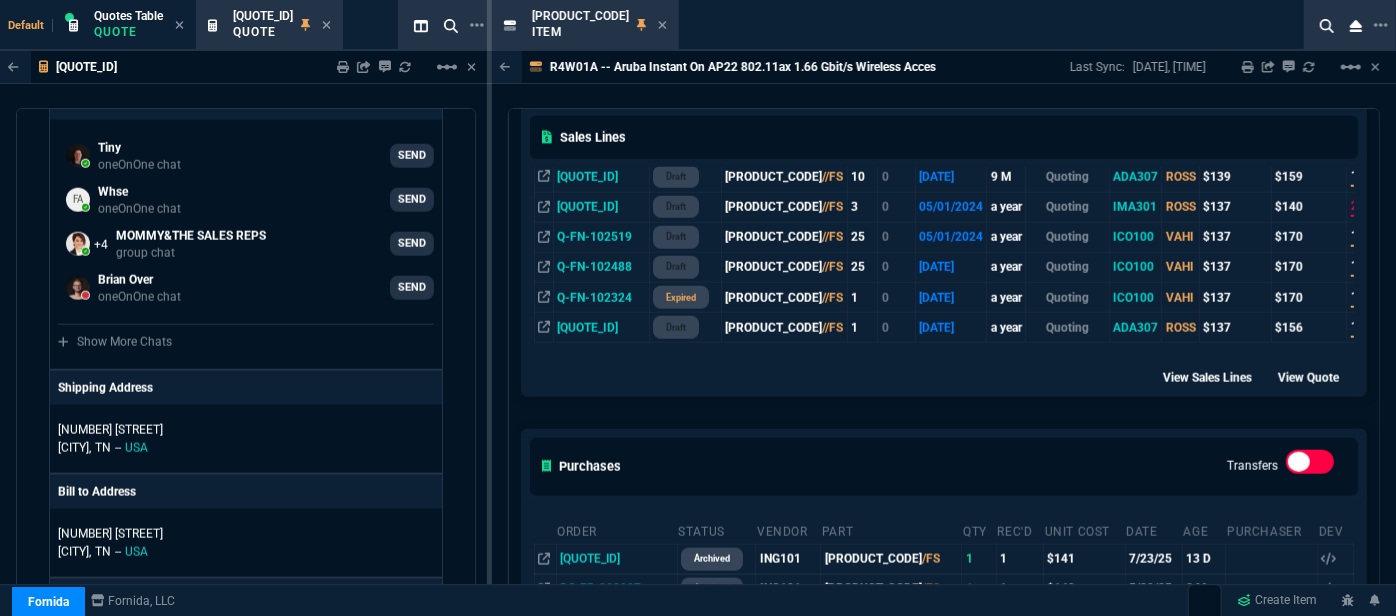 scroll, scrollTop: 1000, scrollLeft: 0, axis: vertical 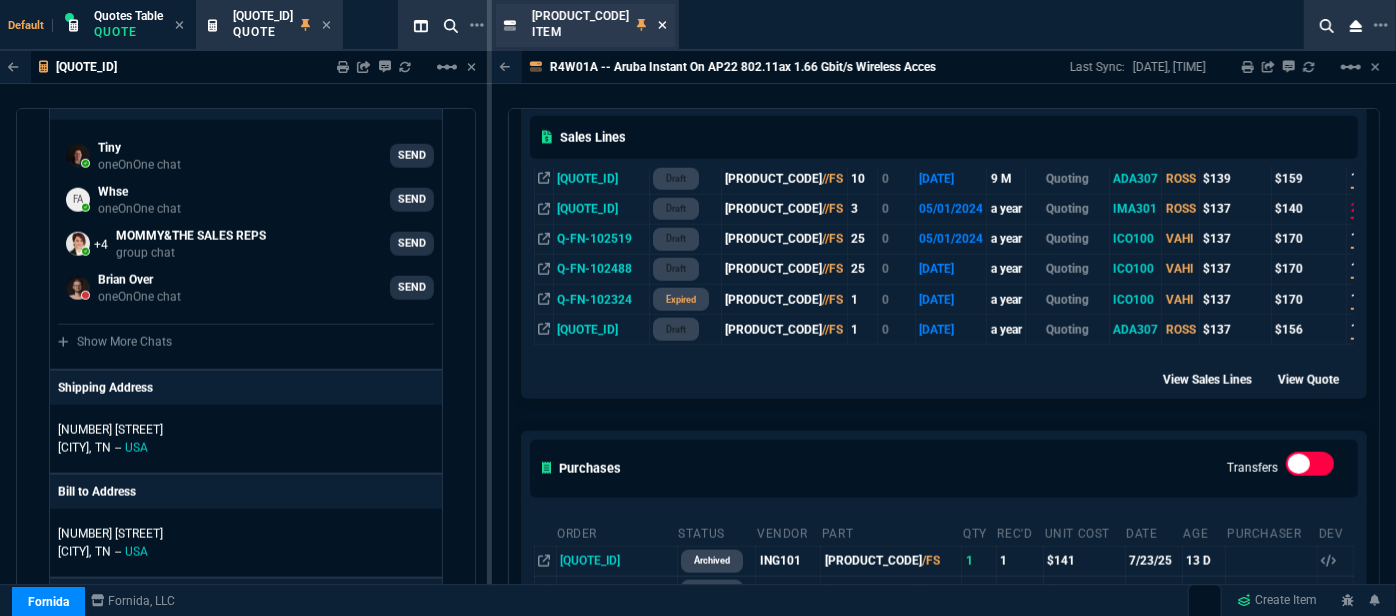 click 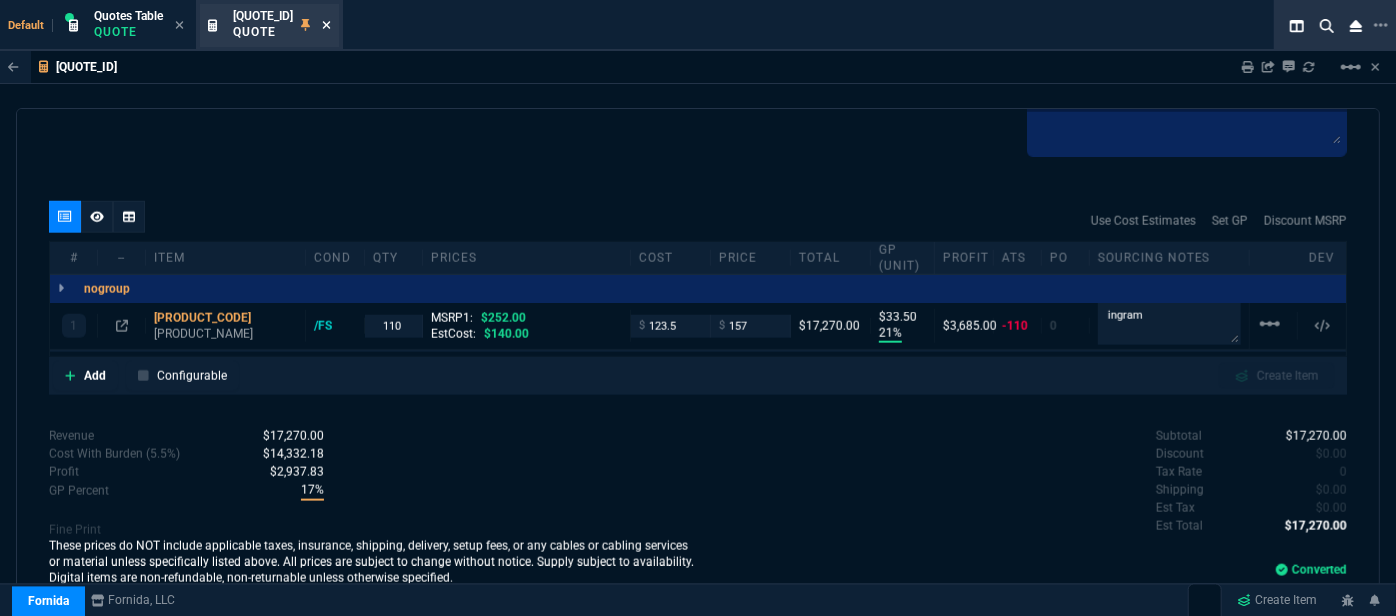 click 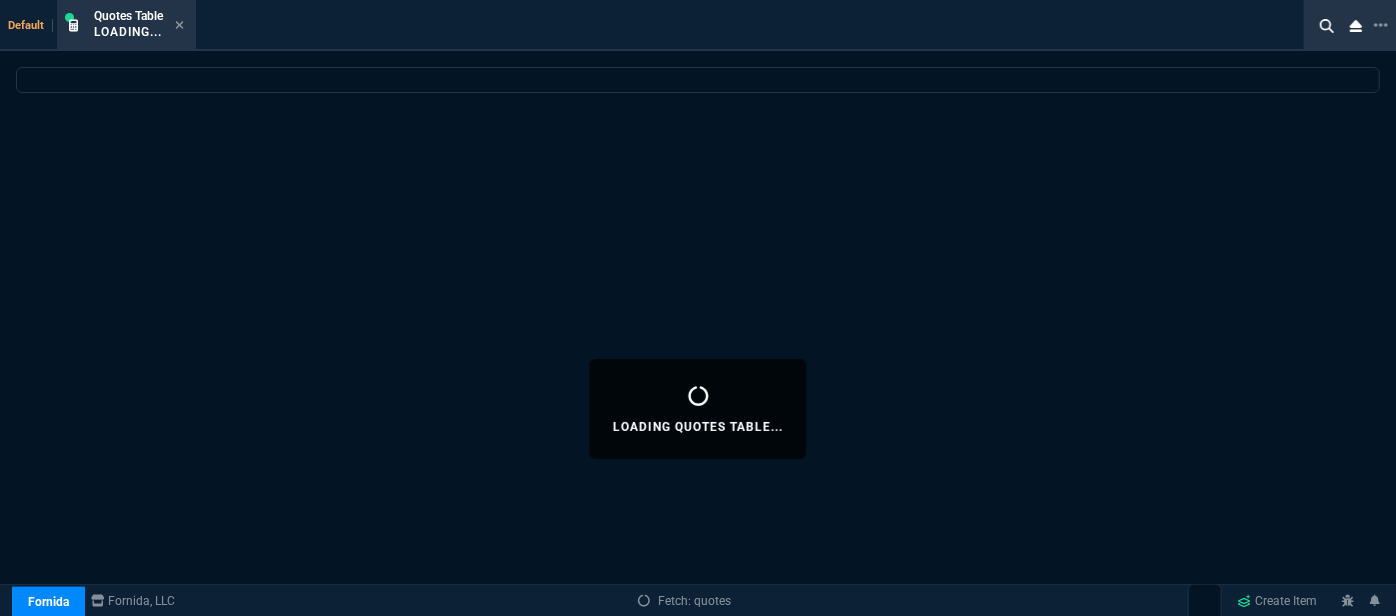 select 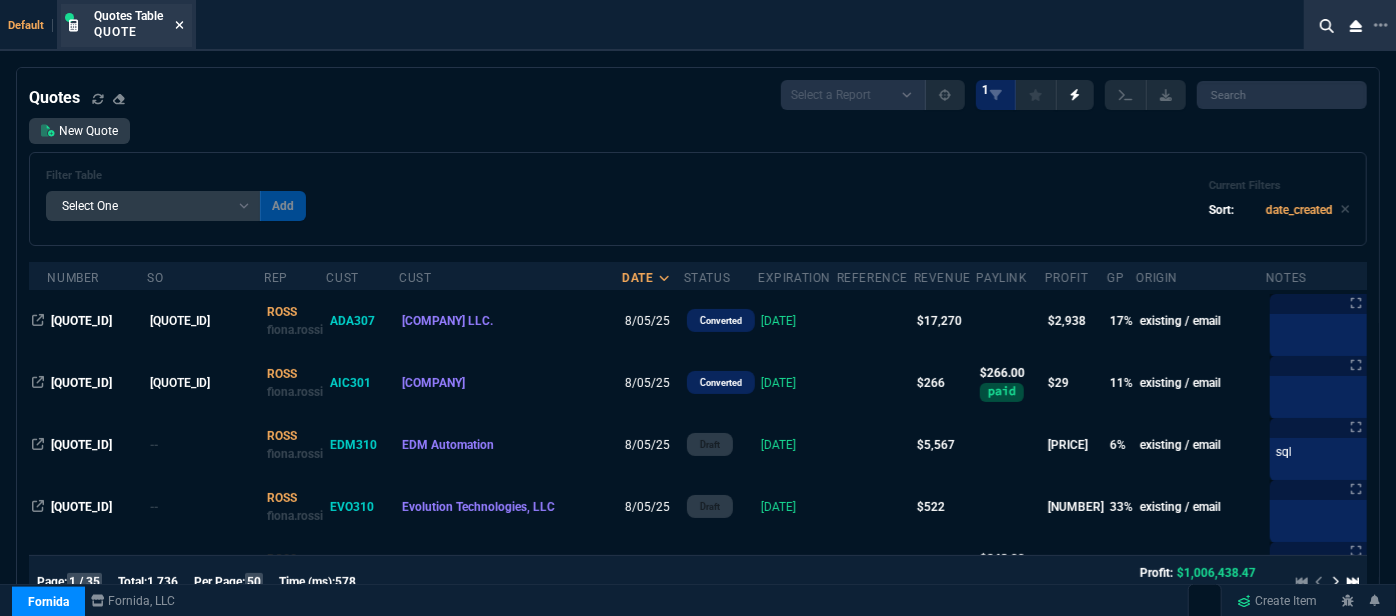 click 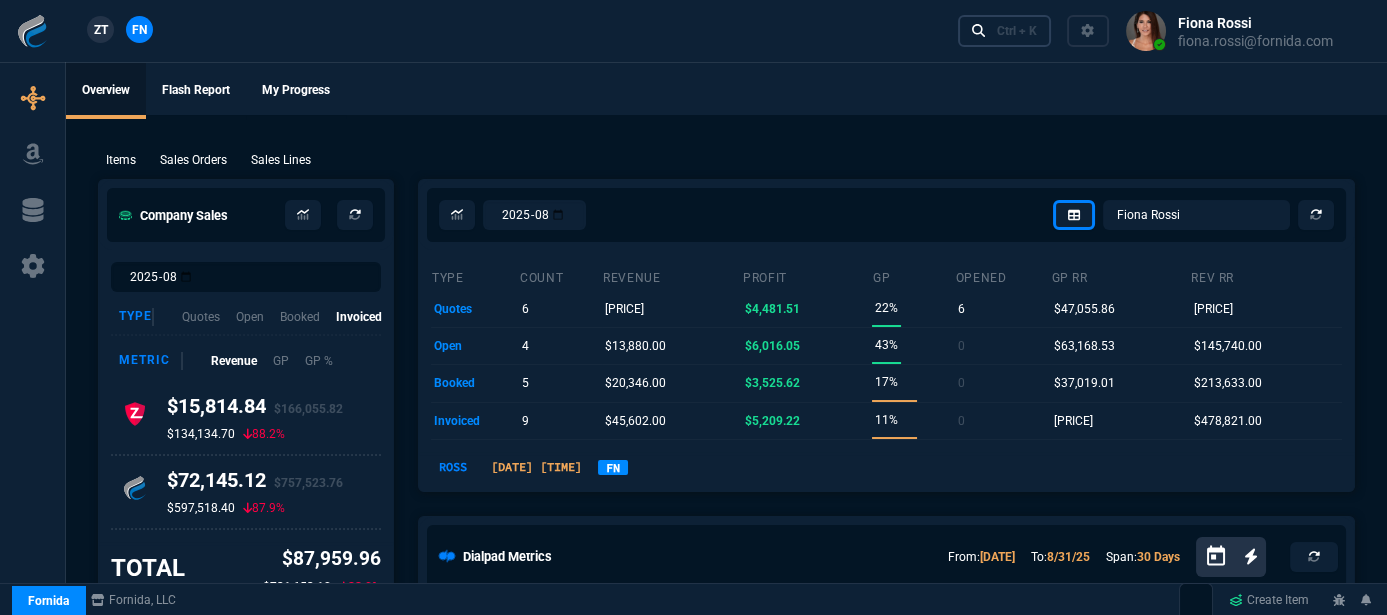 click on "Ctrl + K" at bounding box center (1017, 31) 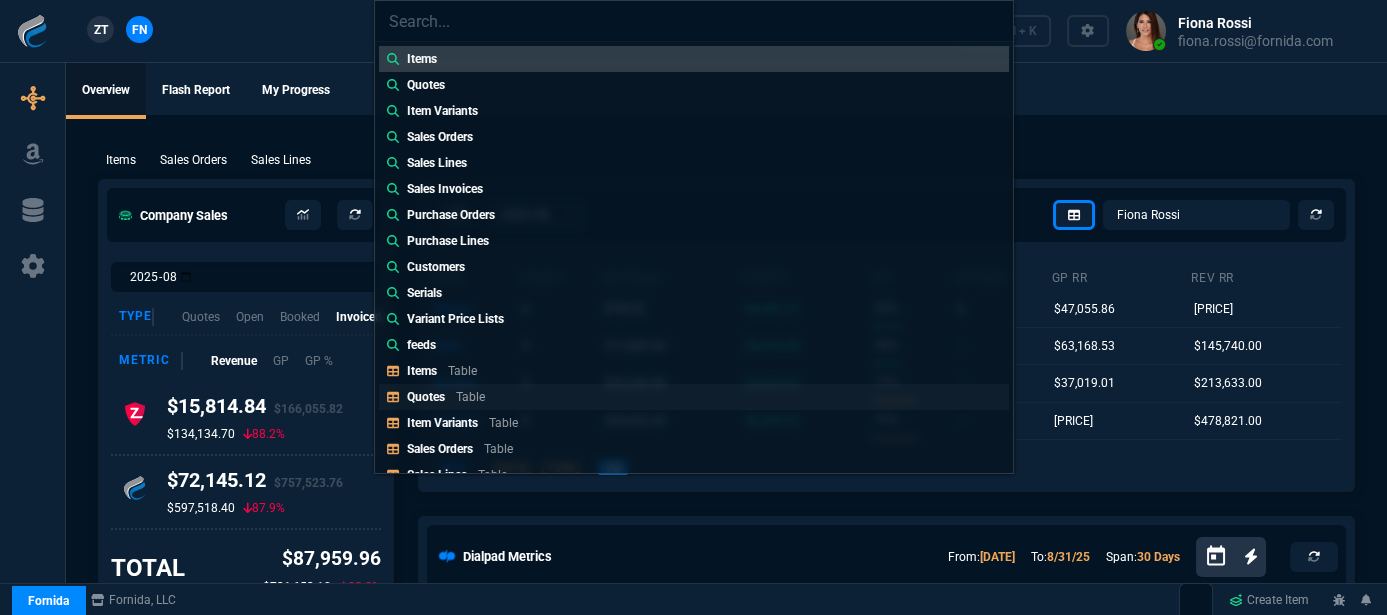 click on "Quotes
Table" at bounding box center [694, 397] 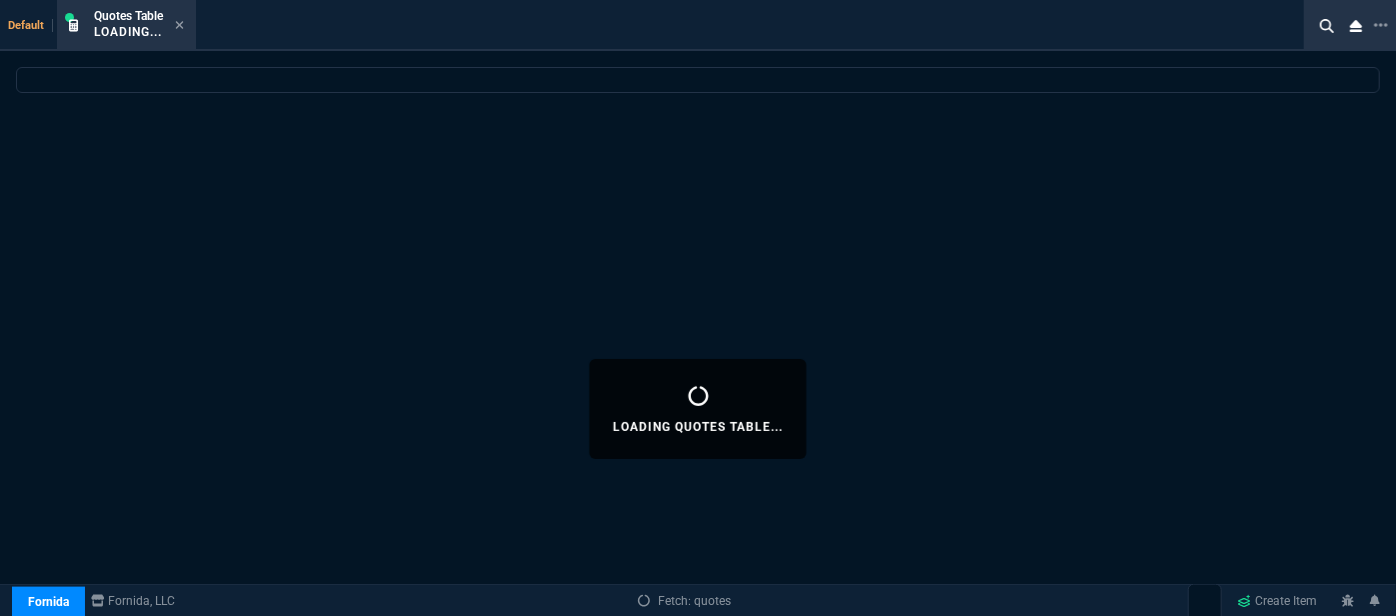 select 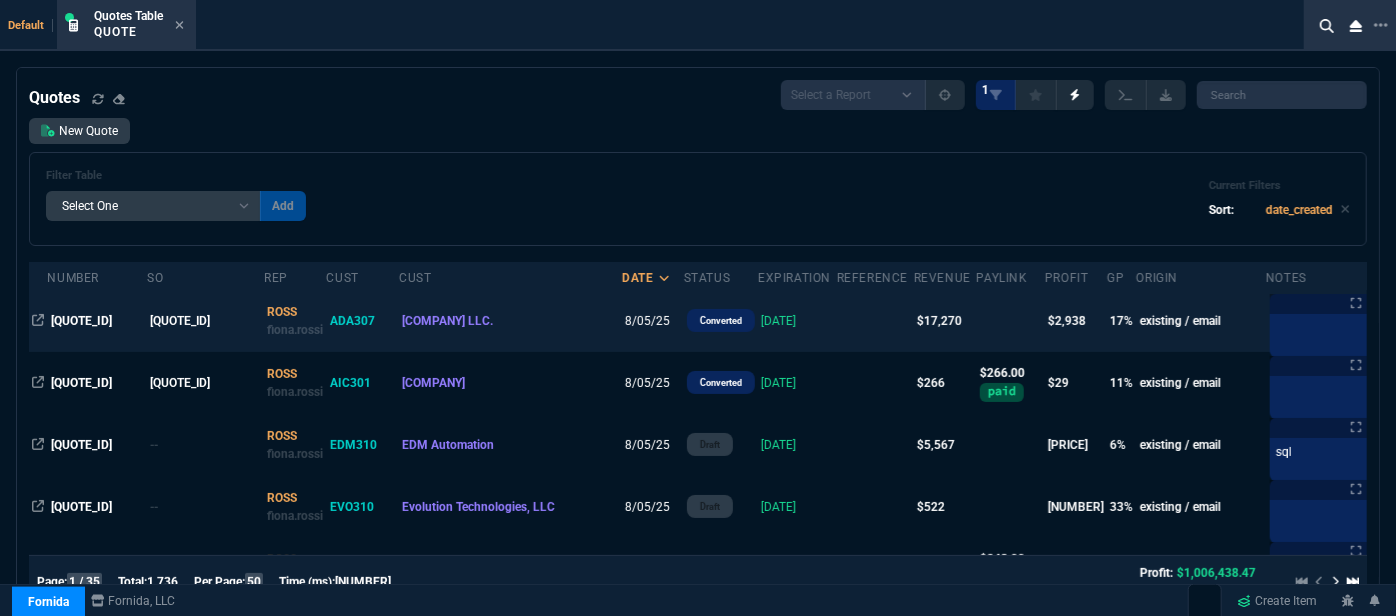 click on "[DATE]" at bounding box center (797, 321) 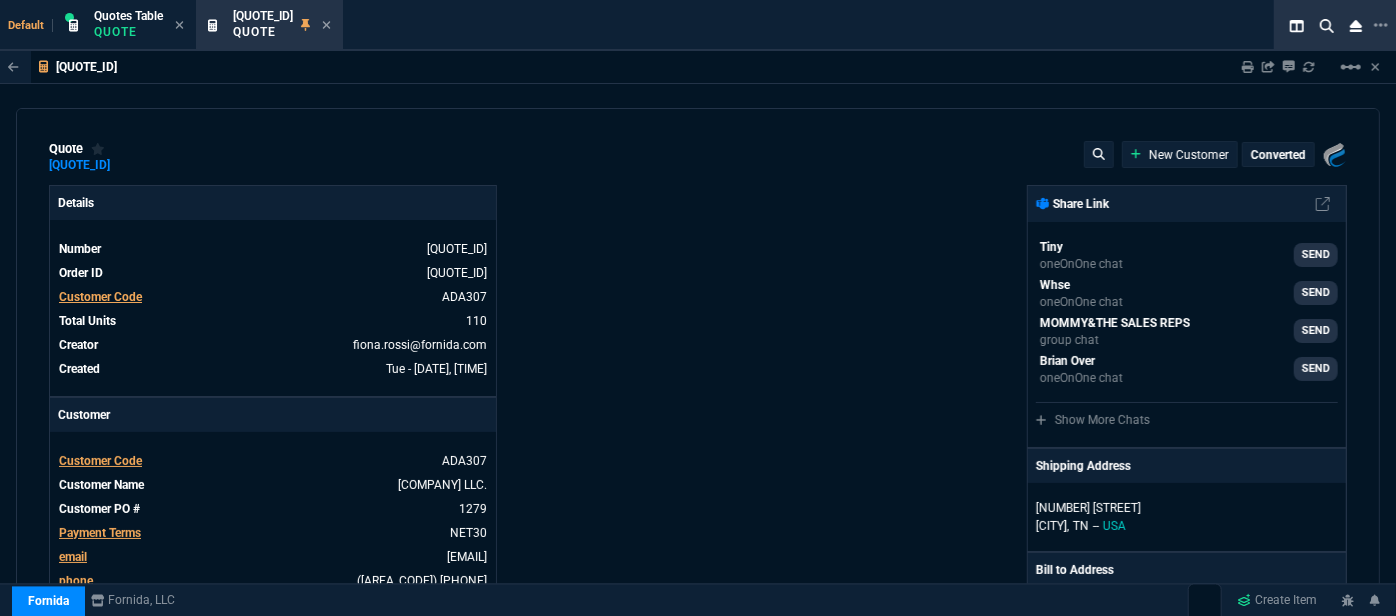 type on "252" 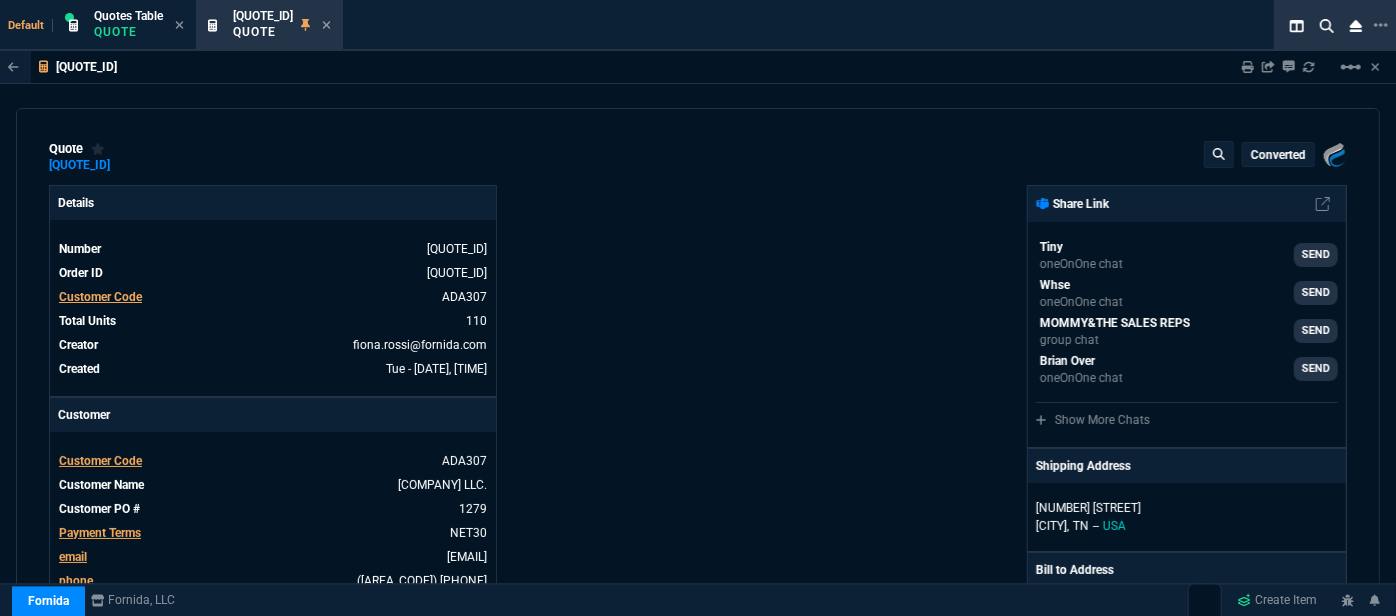 type on "21" 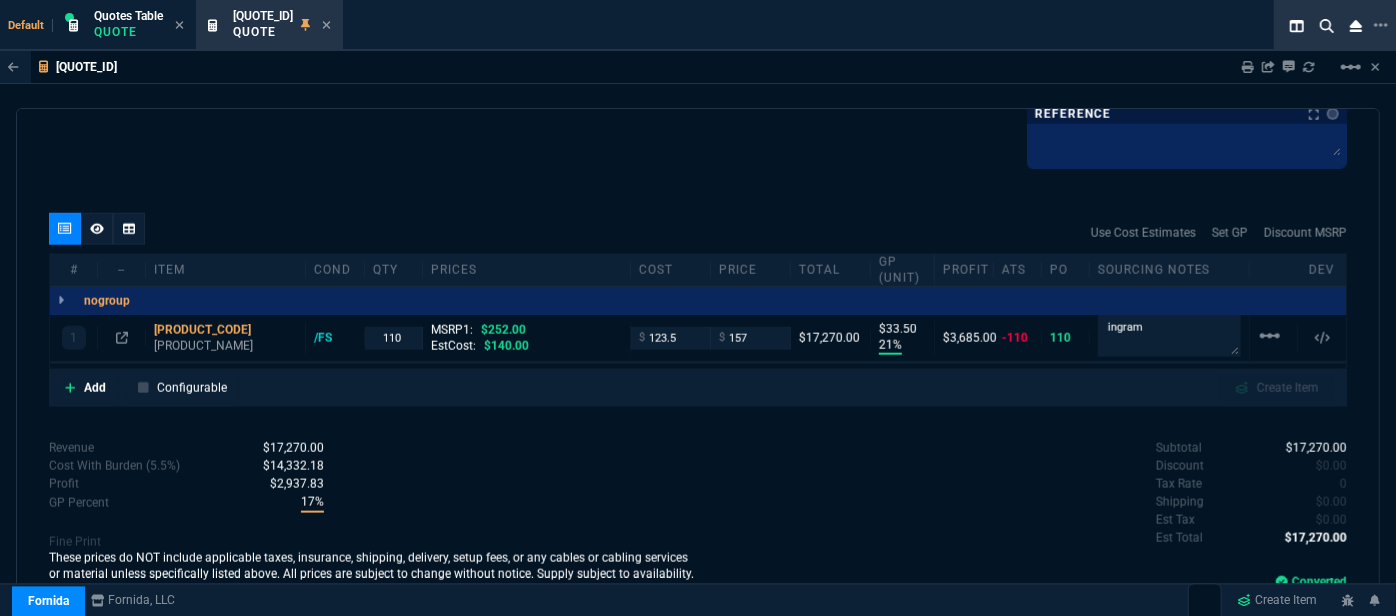 scroll, scrollTop: 1090, scrollLeft: 0, axis: vertical 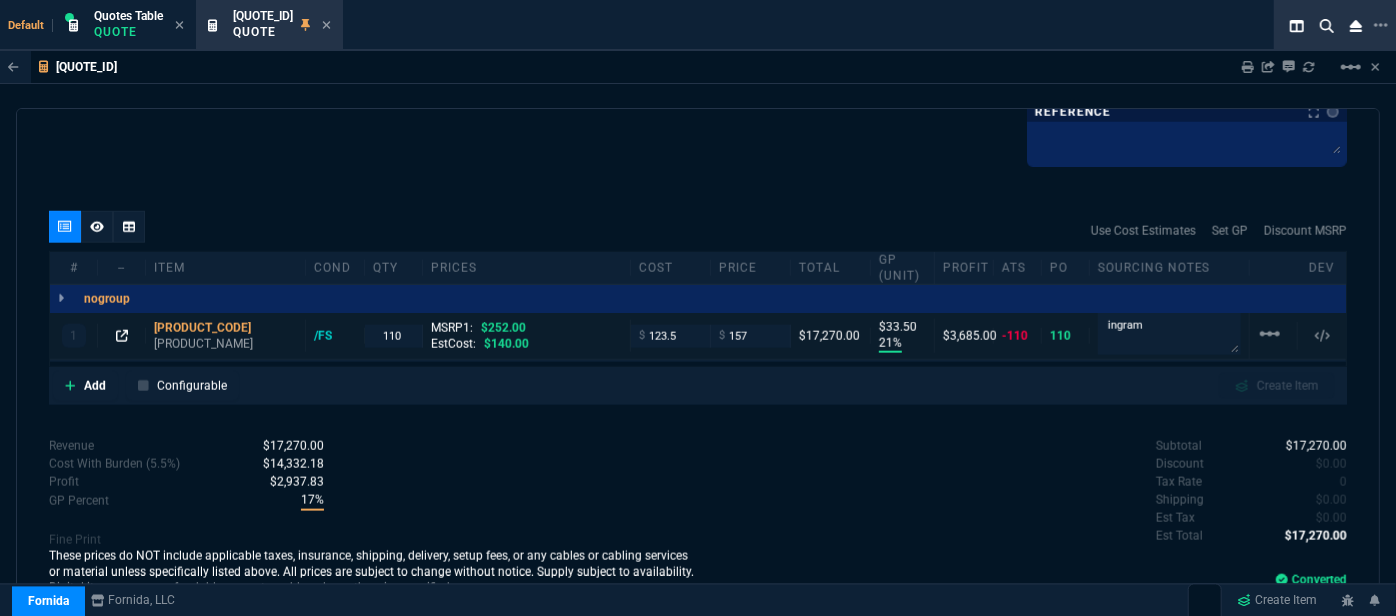 click 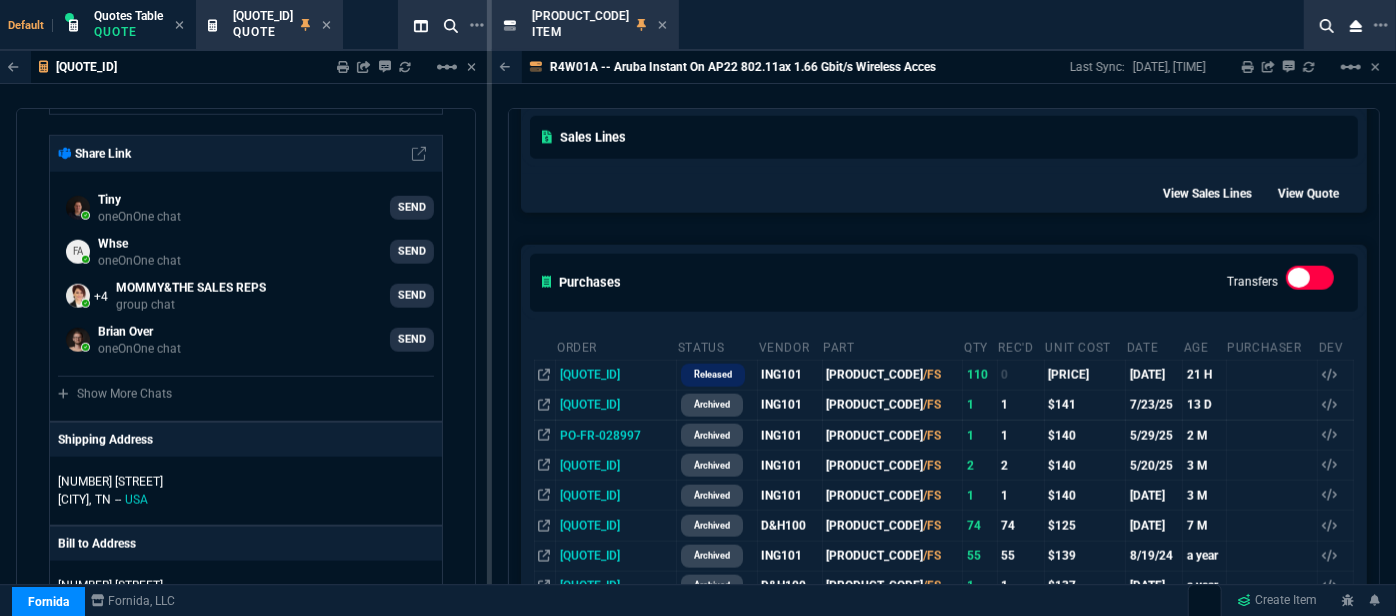 scroll, scrollTop: 1272, scrollLeft: 0, axis: vertical 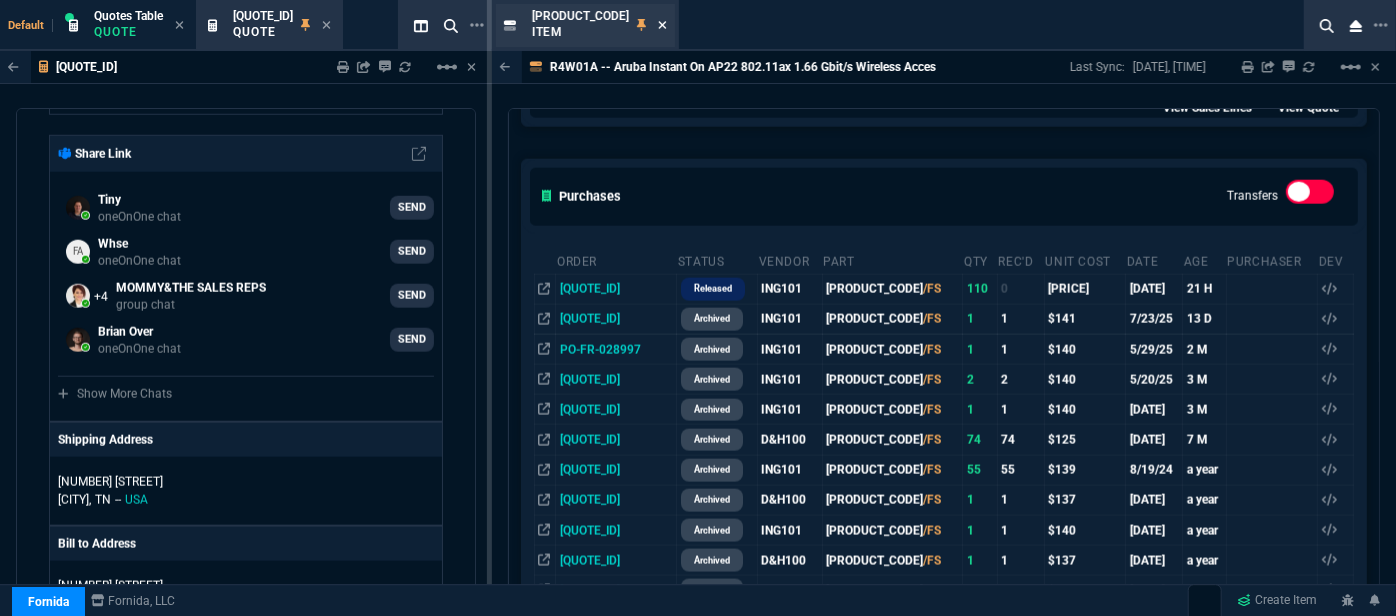 click 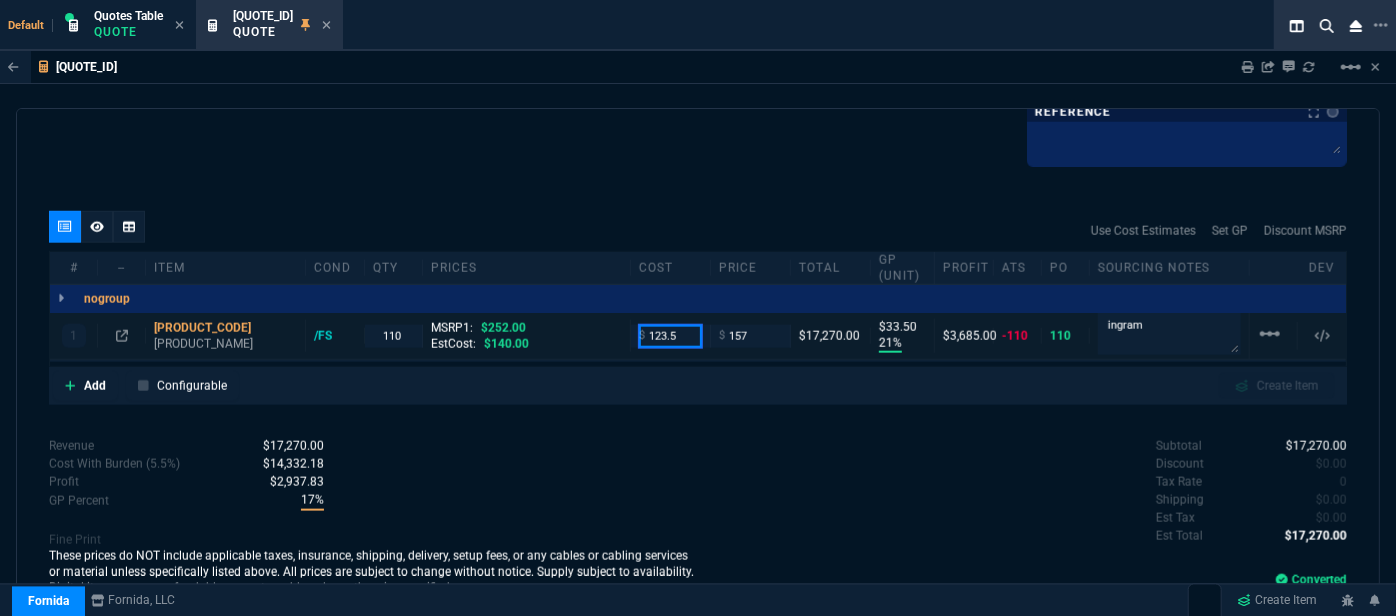 click on "123.5" at bounding box center [670, 336] 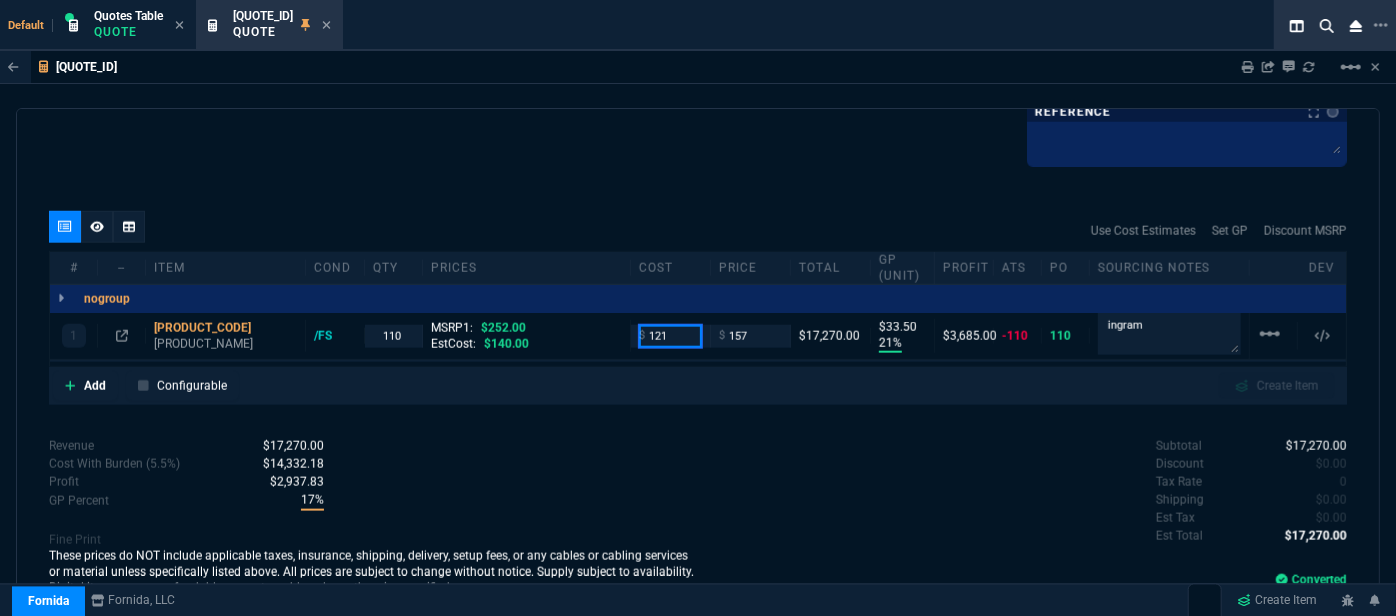 type on "121" 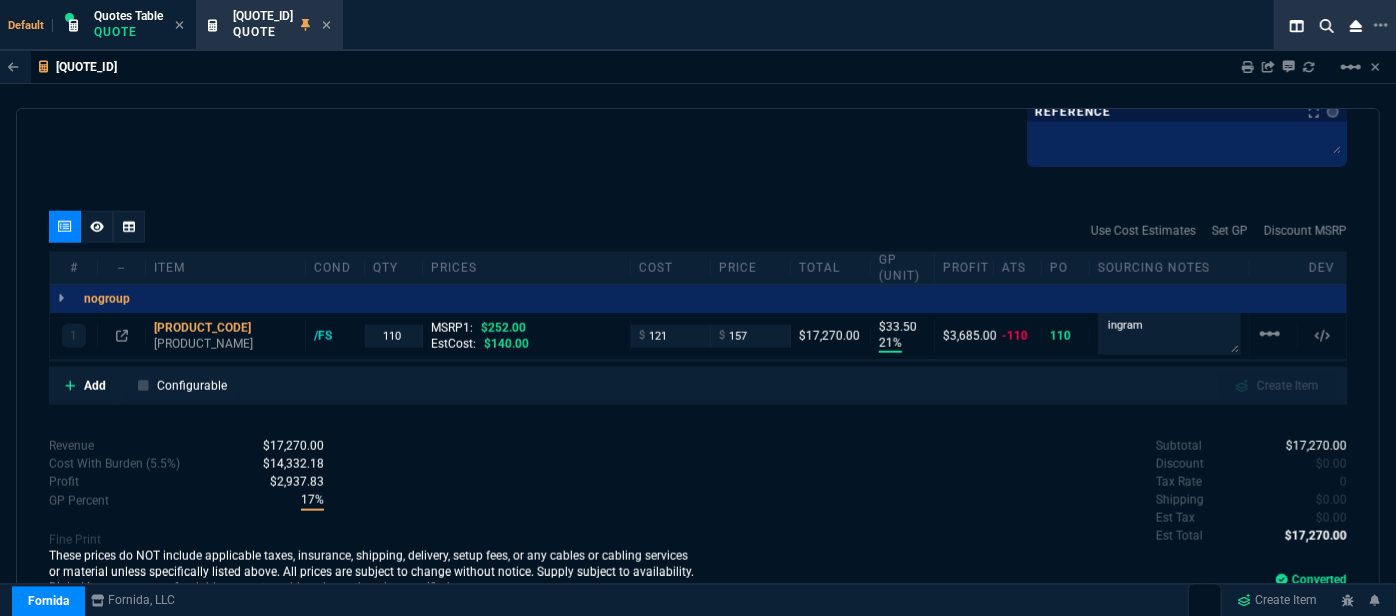 click on "quote   Q-FN-106592  Adams Telecom Systems LLC. converted Fornida, LLC 2609 Technology Dr Suite 300 Plano, TX 75074 Details Number Q-FN-106592  Order ID Q-FN-106592  Customer Code ADA307  Total Units 110  Expires Tue - 8/19/25, 4:22 PM Creator fiona.rossi@fornida.com  Created Tue - 8/5/25, 8:38 PM Print Specs Number Q-FN-106592  Customer ID ADA307  Customer Name Adams Telecom Systems LLC.  Expires 8/19/25,  11:22 AM  Customer PO # 1279   Payment Terms NET30  Shipping Agent FEDEX | GRD  Customer Customer Code ADA307  Customer Name Adams Telecom Systems LLC.  Customer PO # 1279   Payment Terms NET30  email wsawalhah@adamstelecom.com  phone (865) 363-9455   Origin  existing / email   Origin Comment    Staff Sales Person ROSS  Engineer 1 --  Engineer 2 --  Shipping Ship Date  Tue - 8/12/25 Agent FEDEX  Agent Service GRD  Account Id --  Sales Order* Number SO-FR-0044732  id dbec610f-3c72-f011-8eef-7c1e525ae0eb  Account Manager Name Fiona  Email fiona.rossi@fornida.com  Phone 469-249-2107  Fornida, LLC Tiny SEND $" at bounding box center (698, 370) 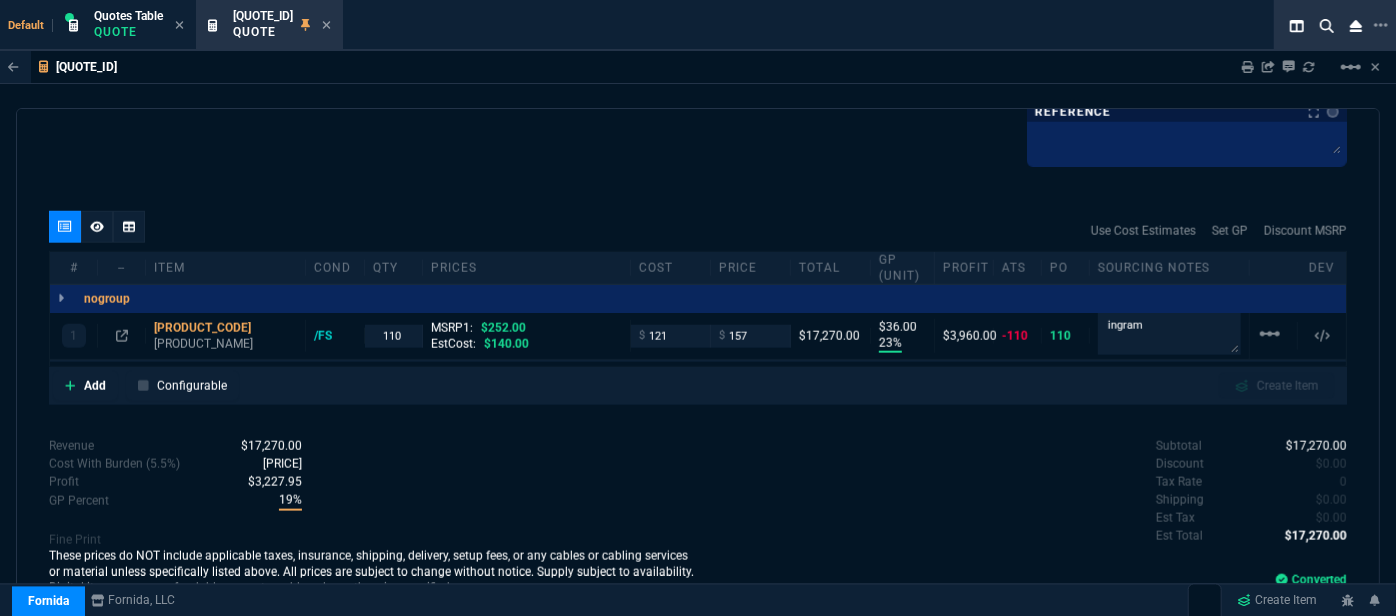 type on "23" 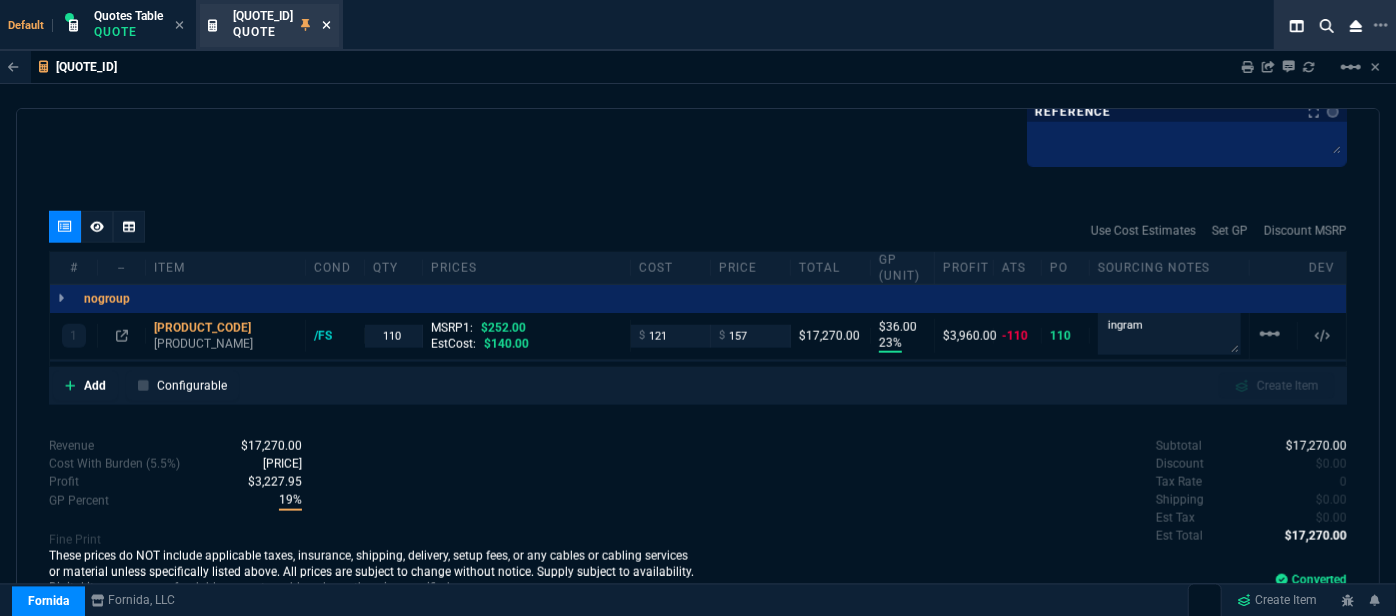 click 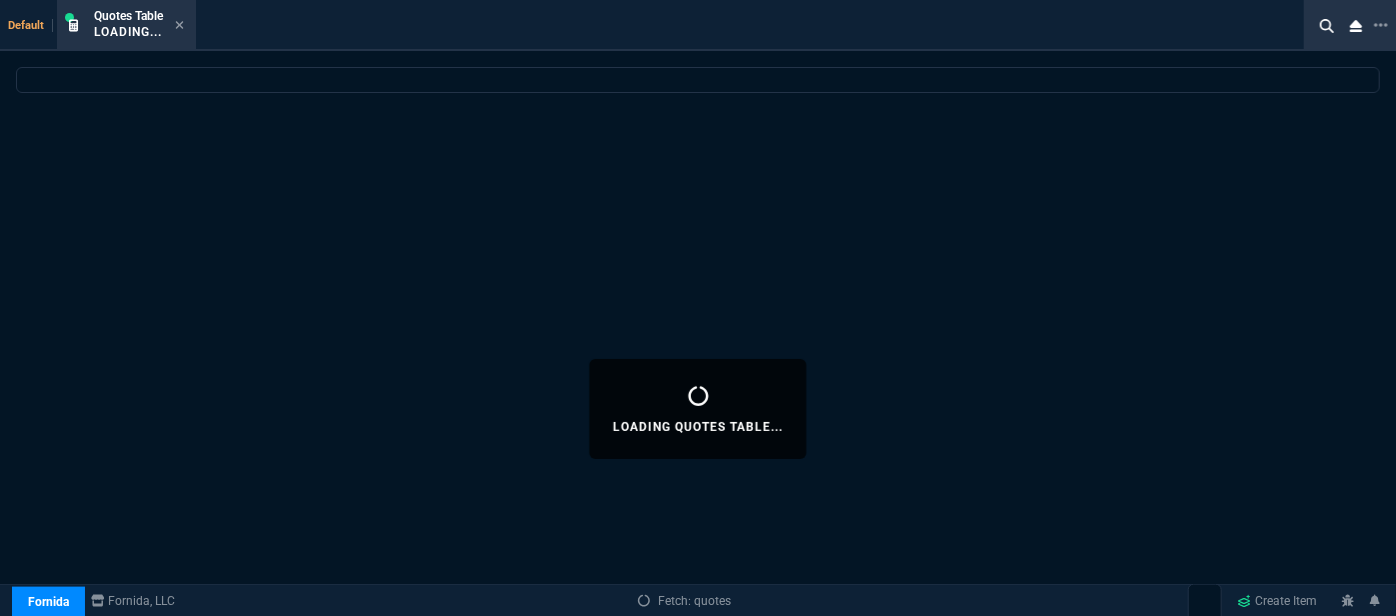 select 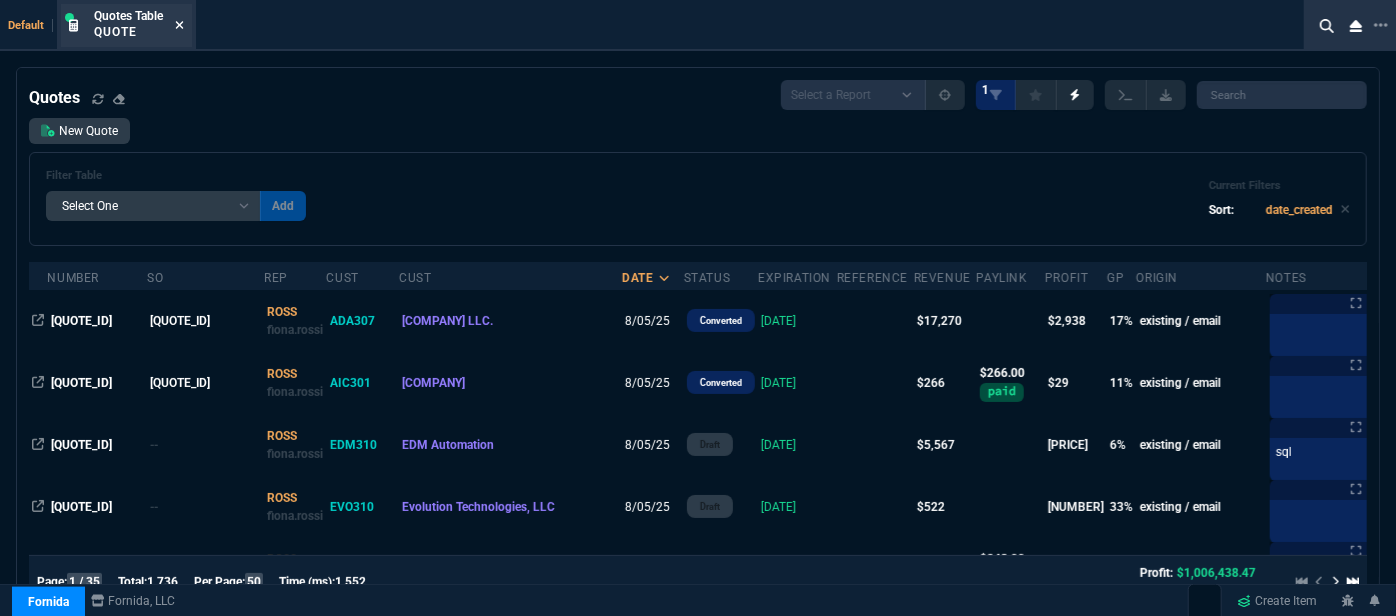 click 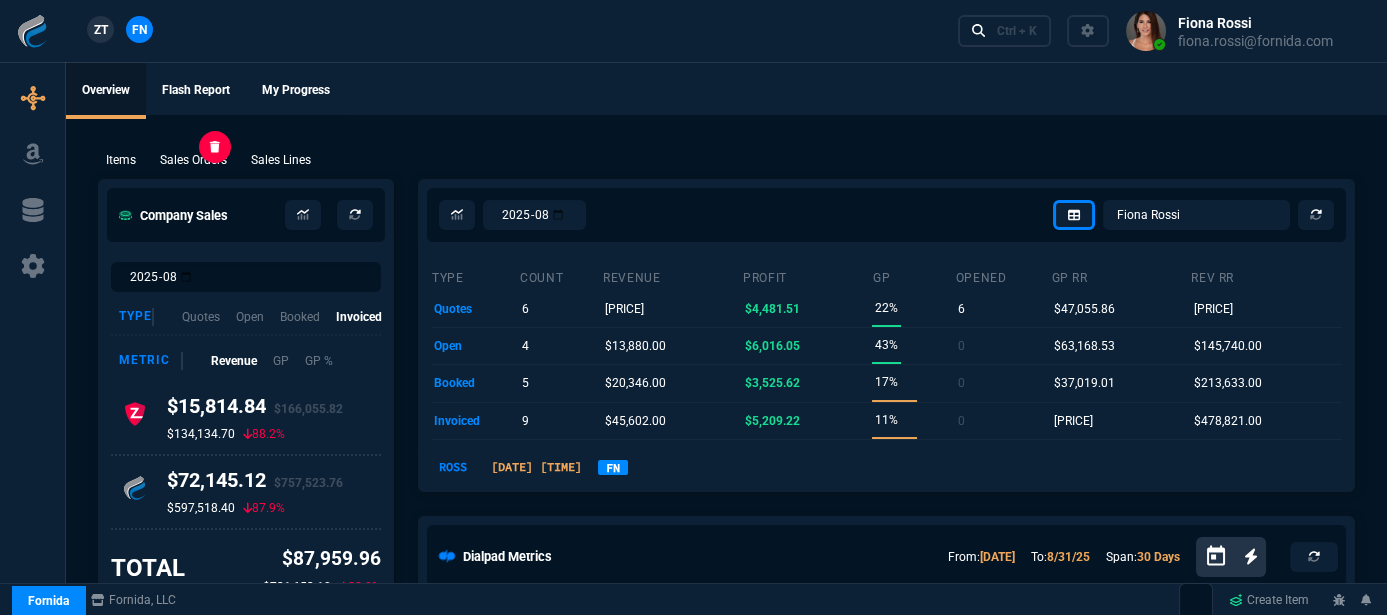 click on "Sales Orders" at bounding box center [193, 160] 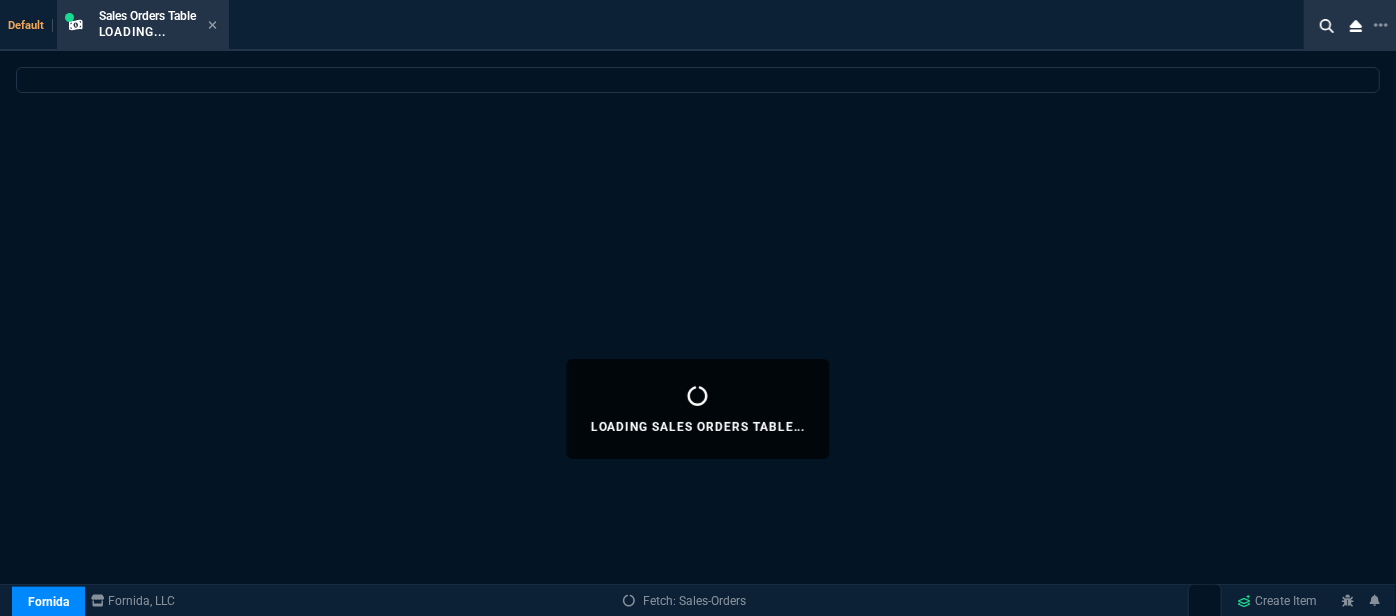 select 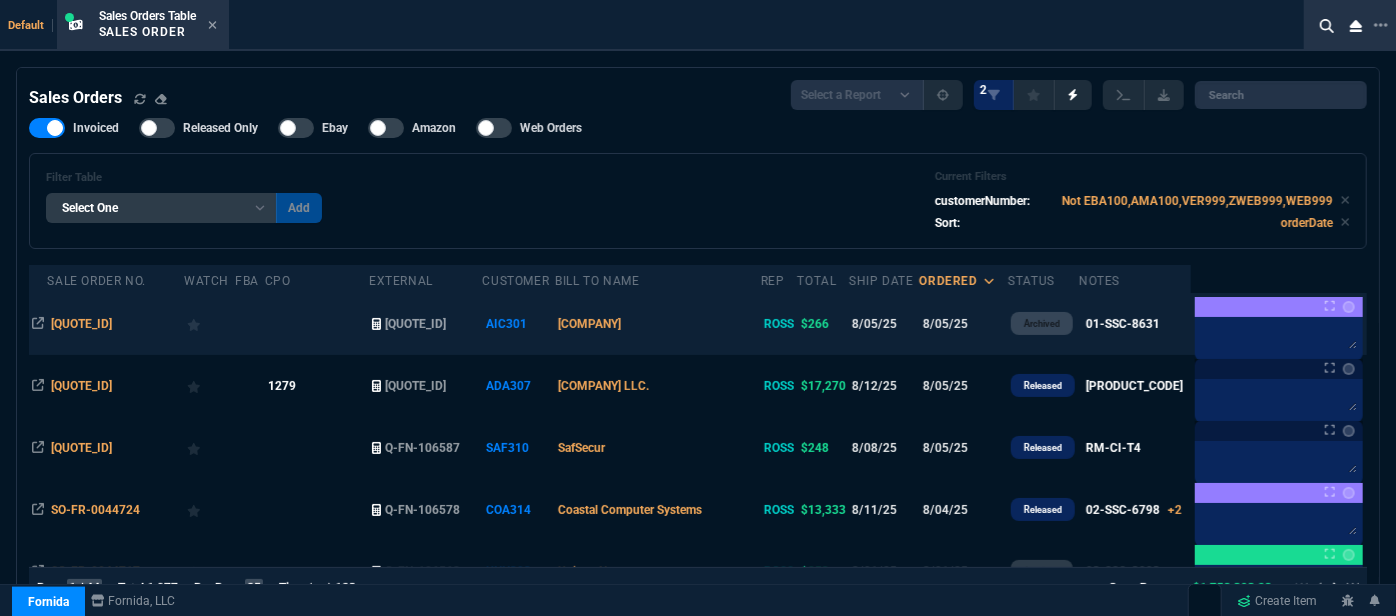 click on "A-i Computer Solutions" at bounding box center [658, 324] 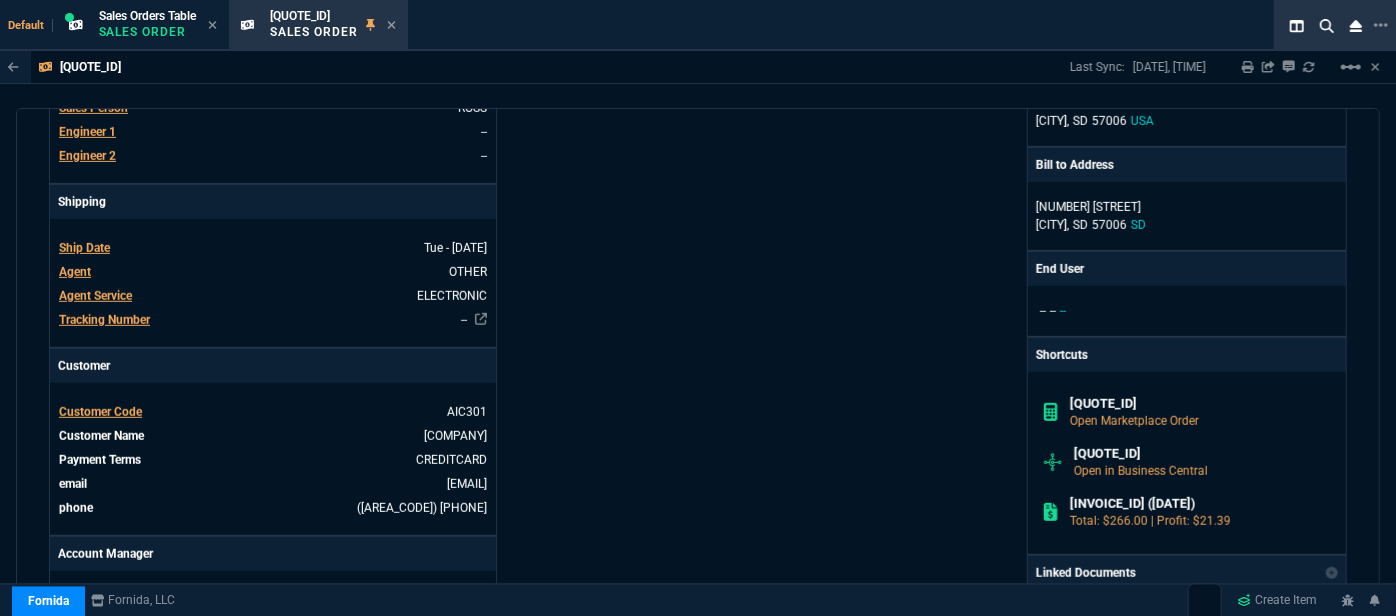 scroll, scrollTop: 1090, scrollLeft: 0, axis: vertical 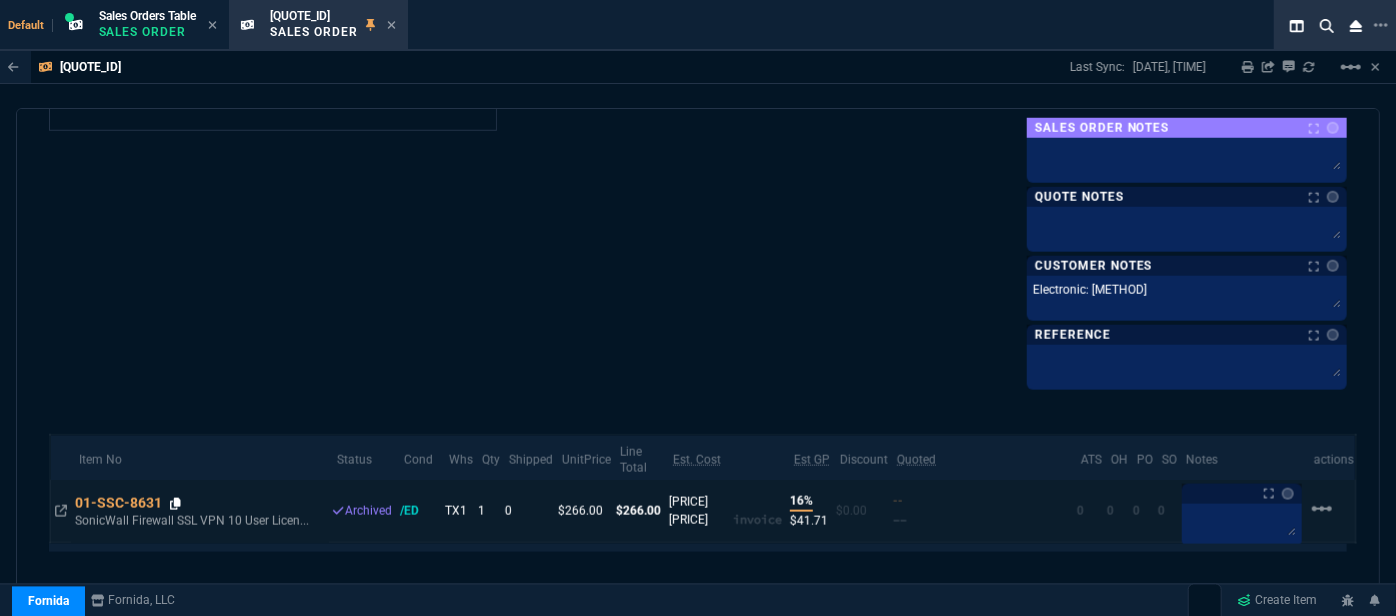 click at bounding box center [175, 504] 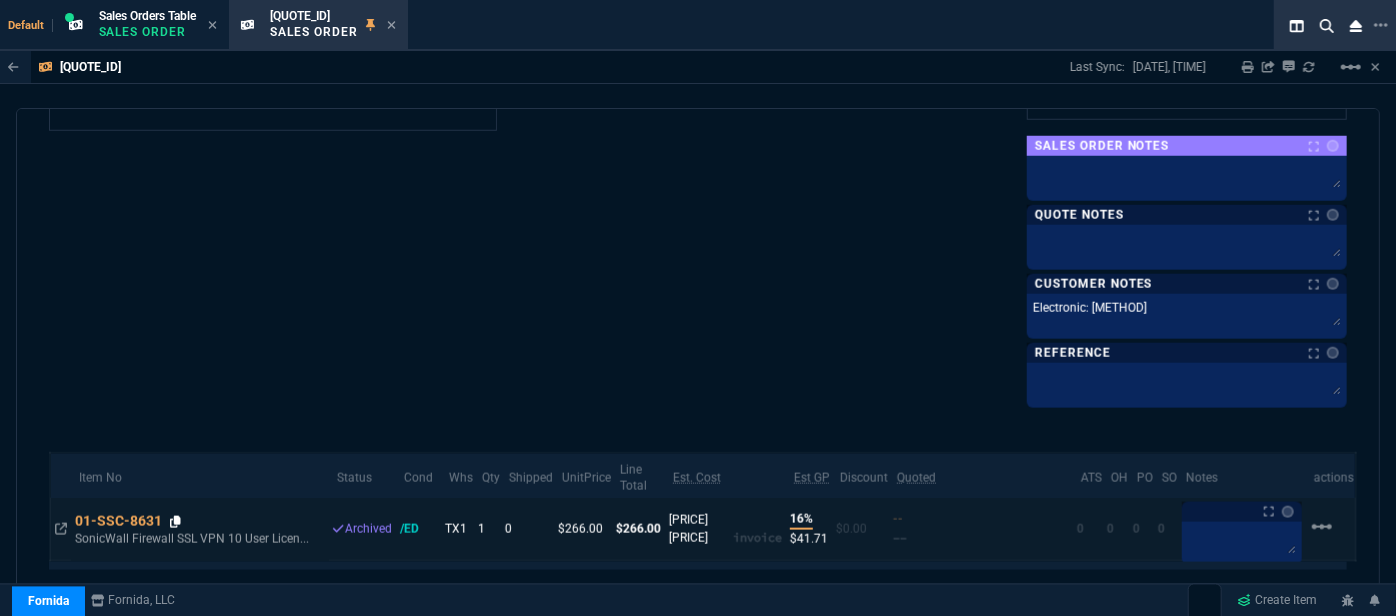 click 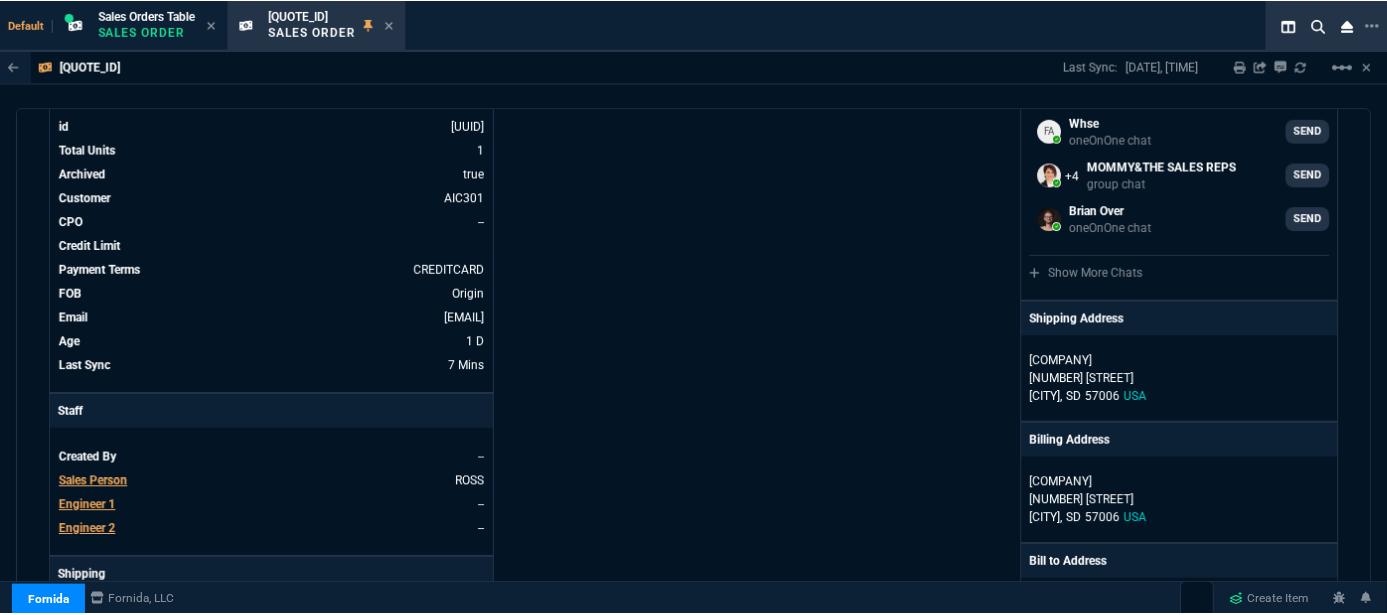 scroll, scrollTop: 0, scrollLeft: 0, axis: both 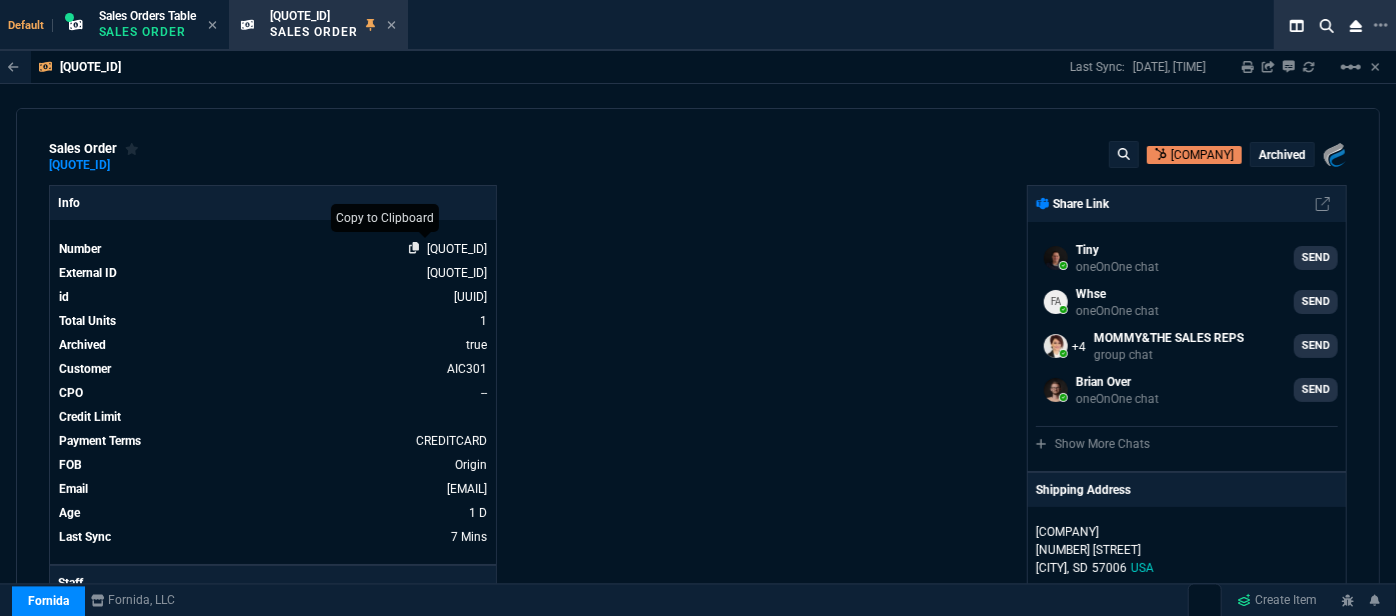 click 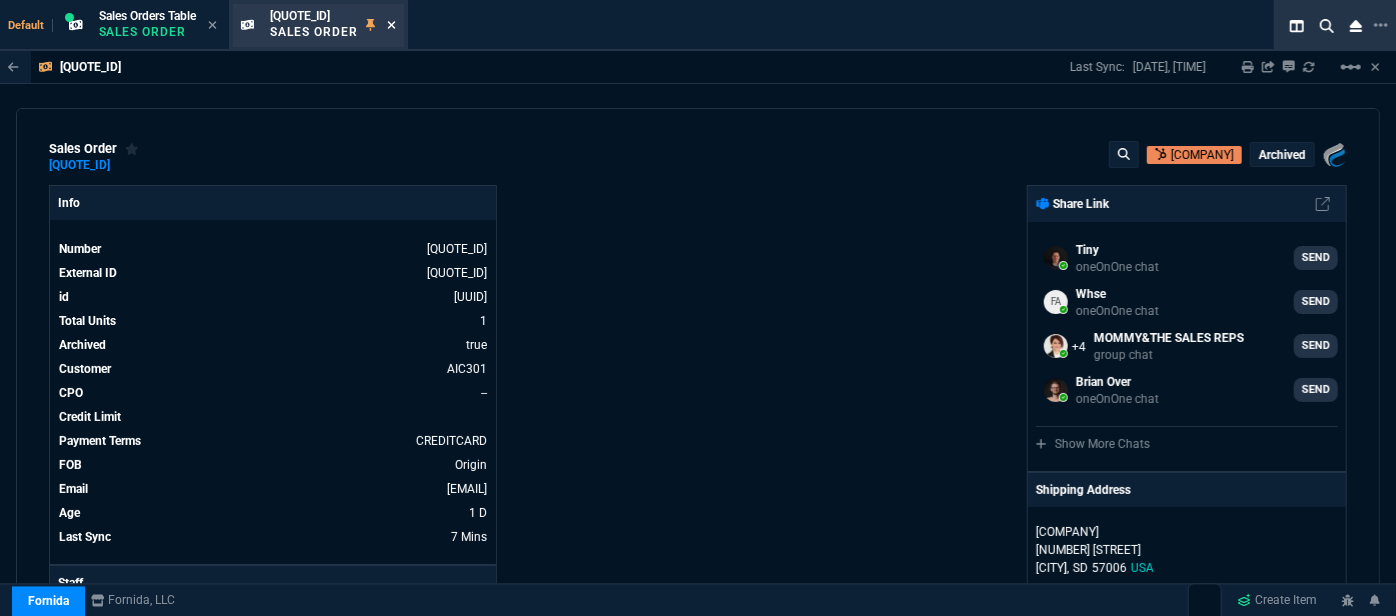 click 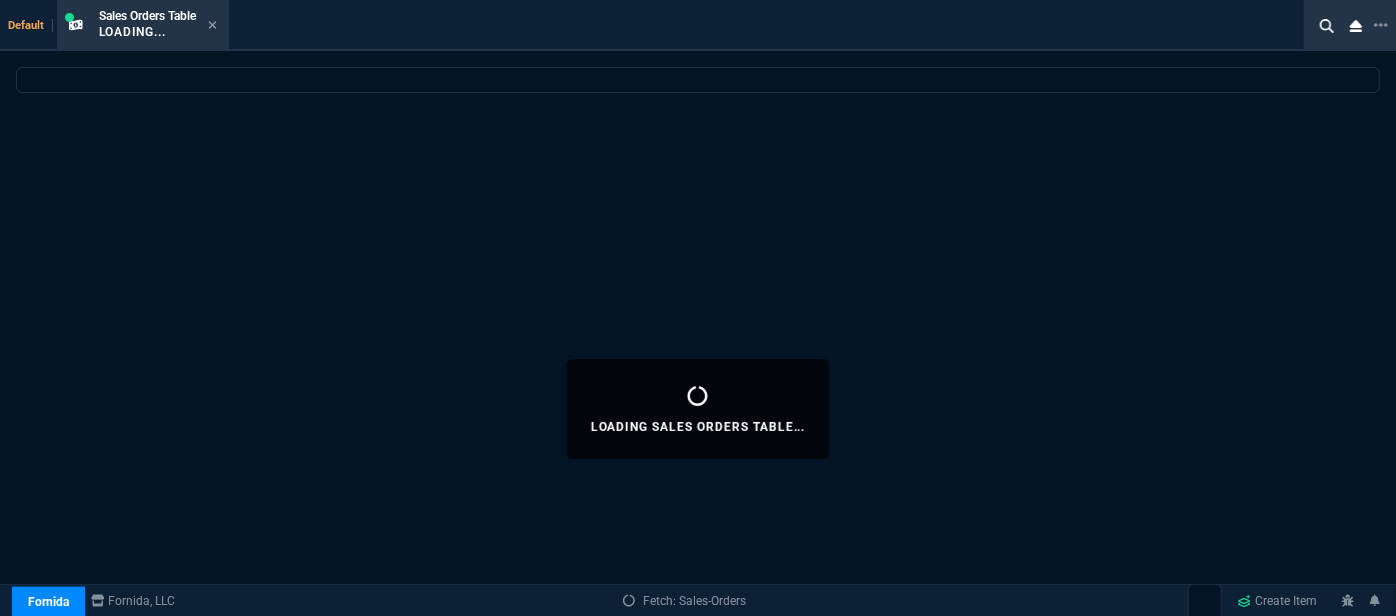 select 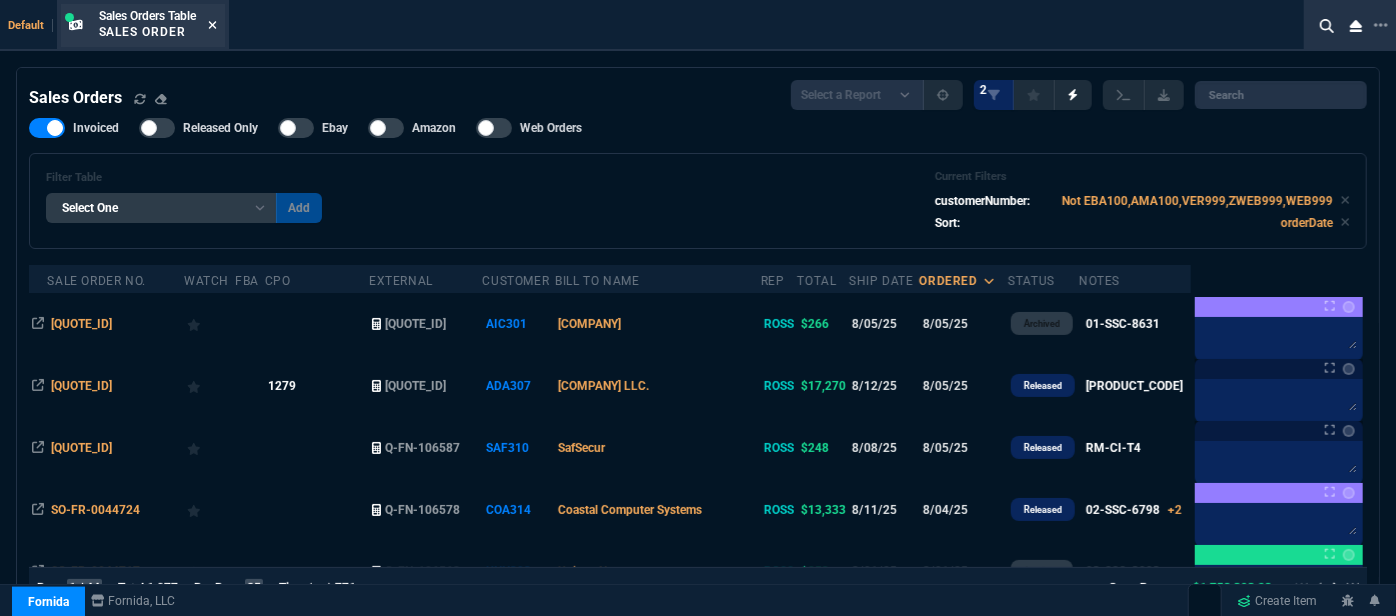 click 